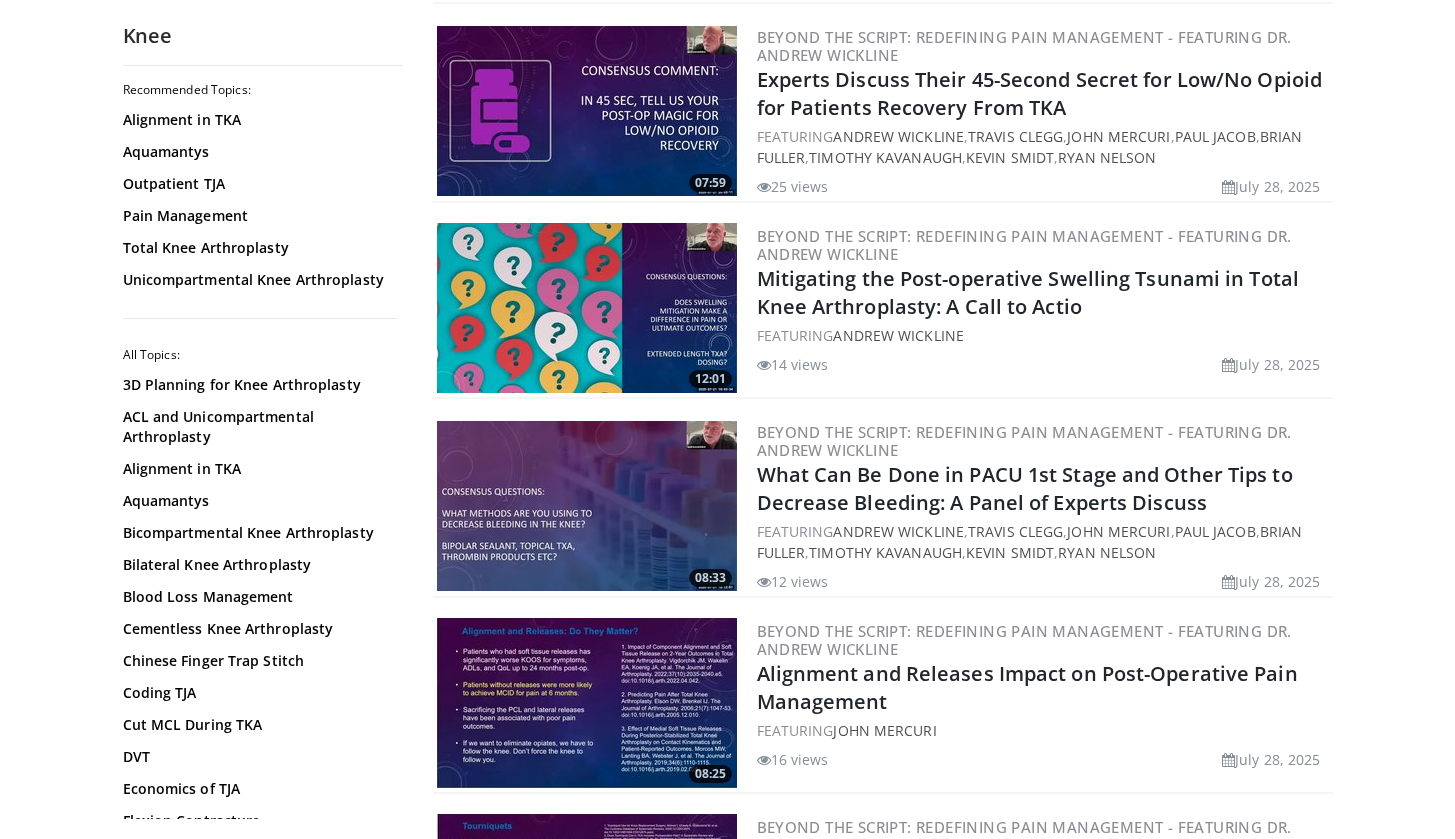 scroll, scrollTop: 1384, scrollLeft: 0, axis: vertical 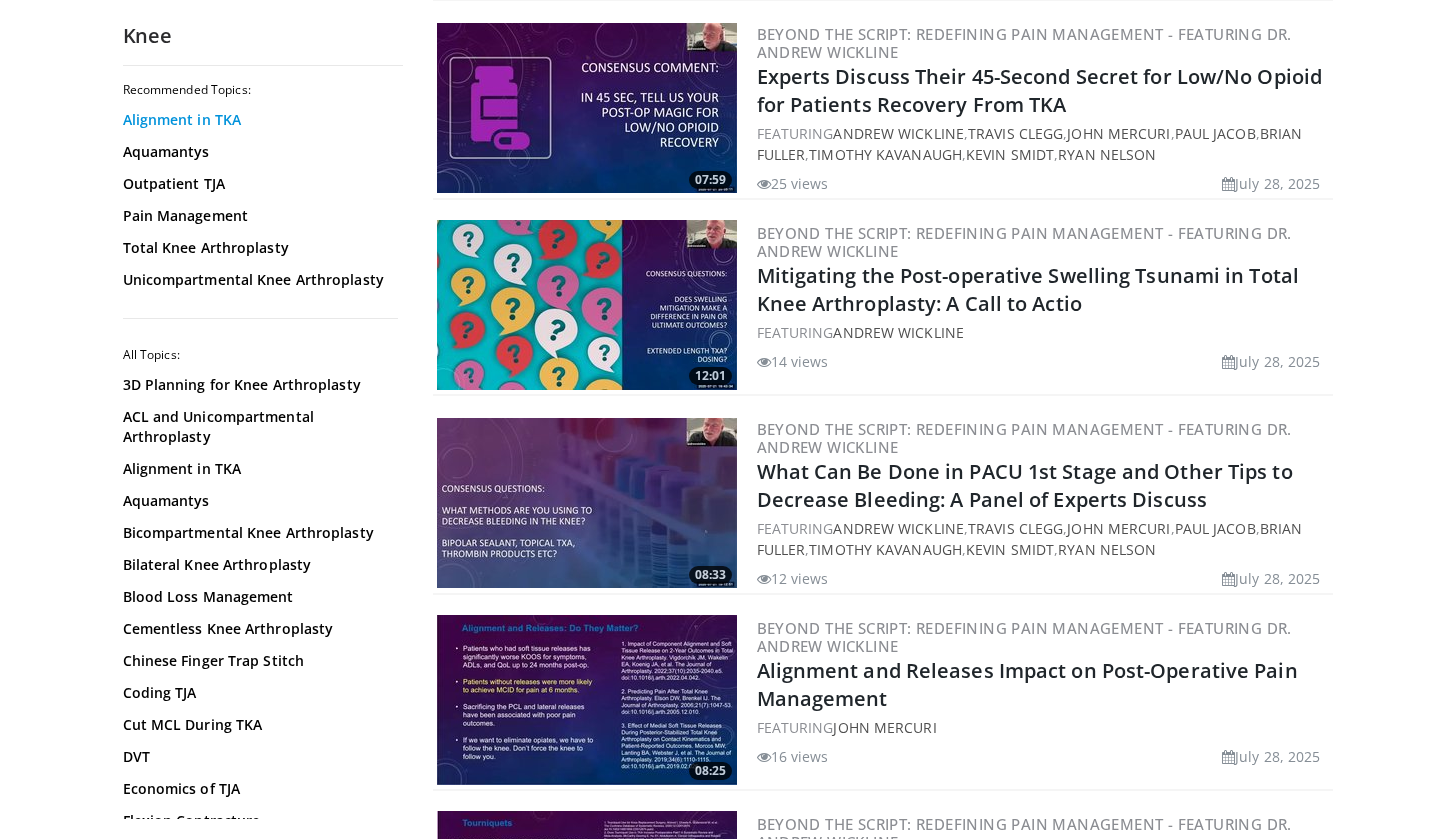 click on "Alignment in TKA" at bounding box center (258, 120) 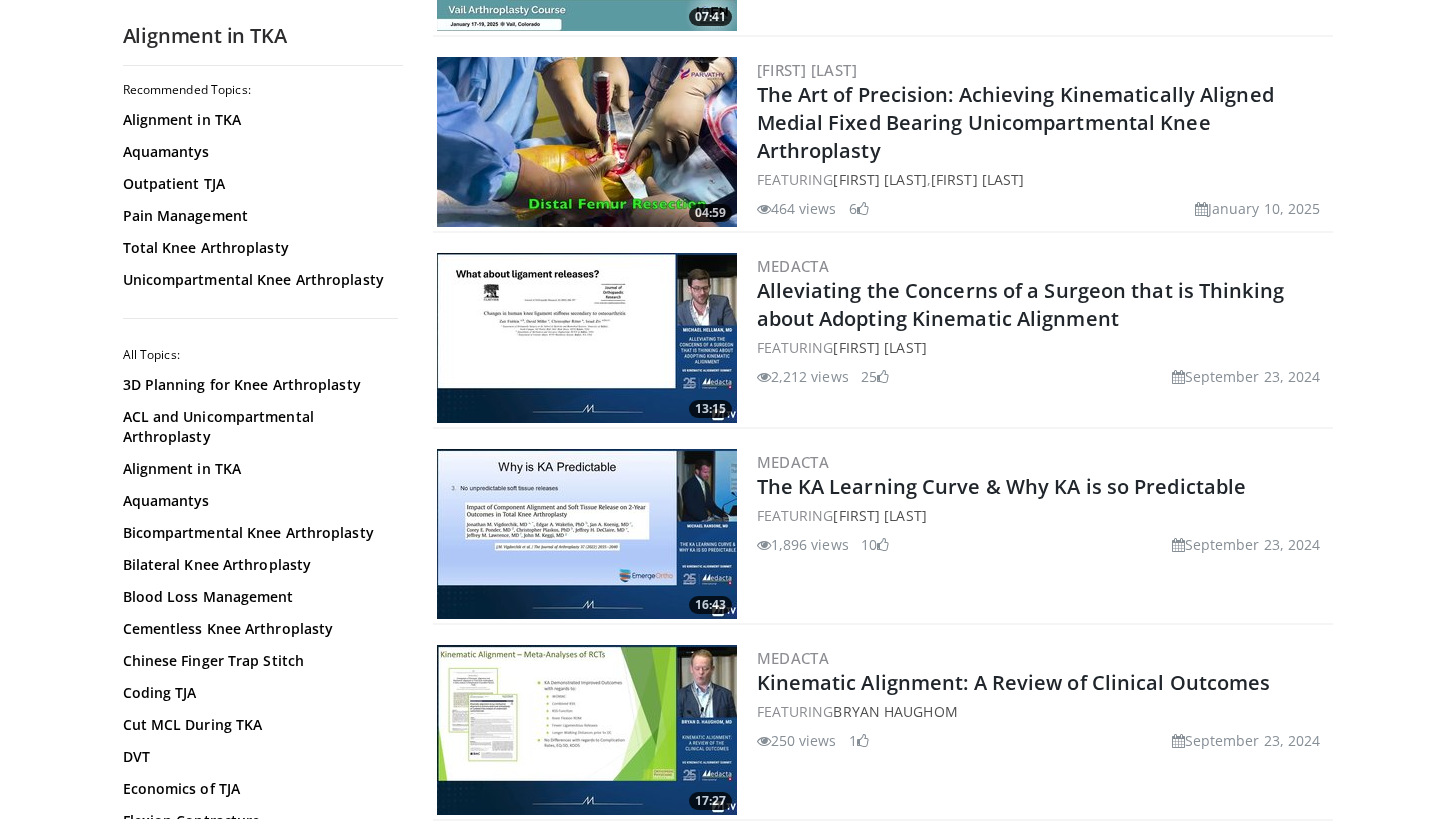 scroll, scrollTop: 4084, scrollLeft: 0, axis: vertical 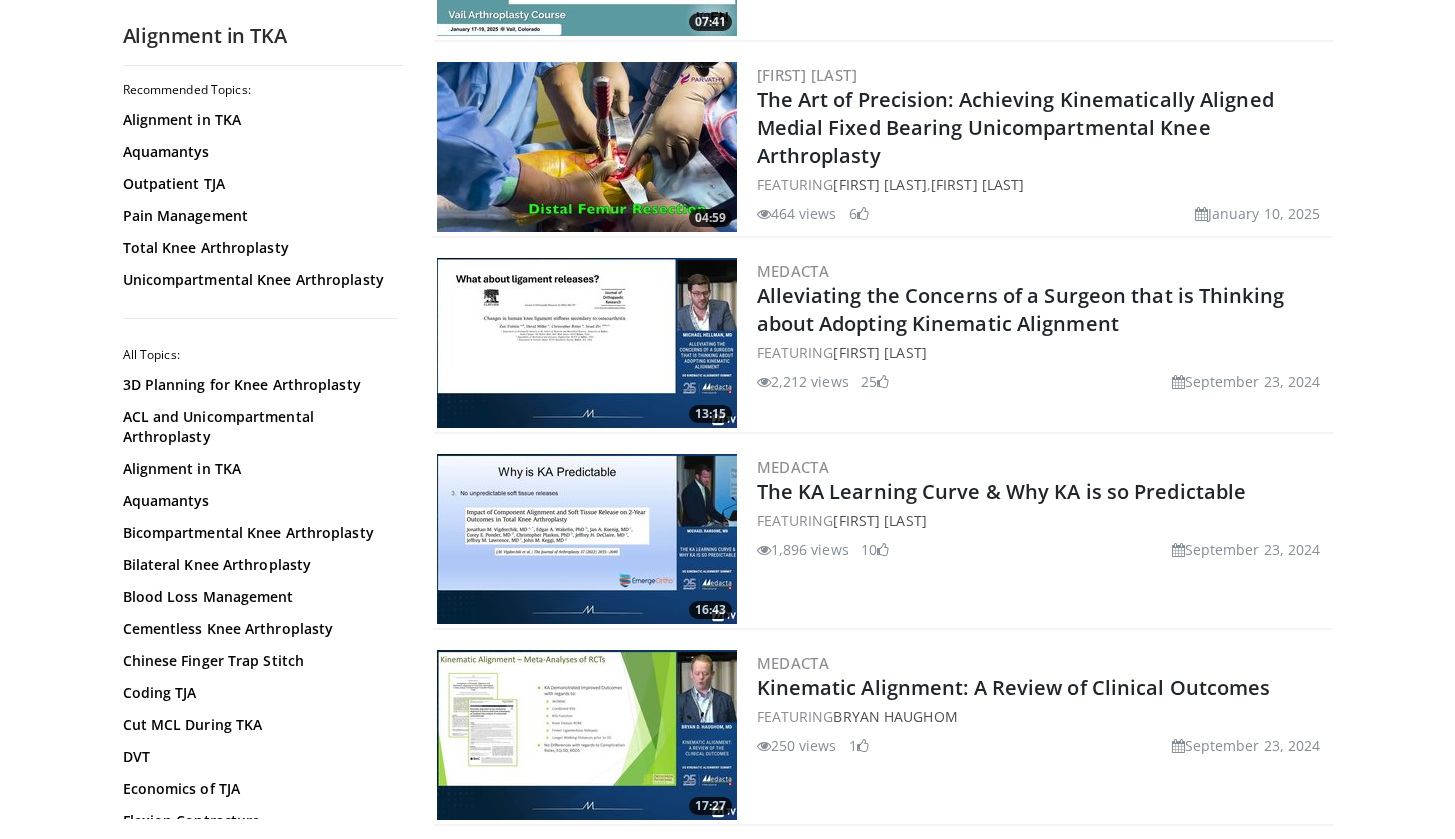 click at bounding box center [587, 539] 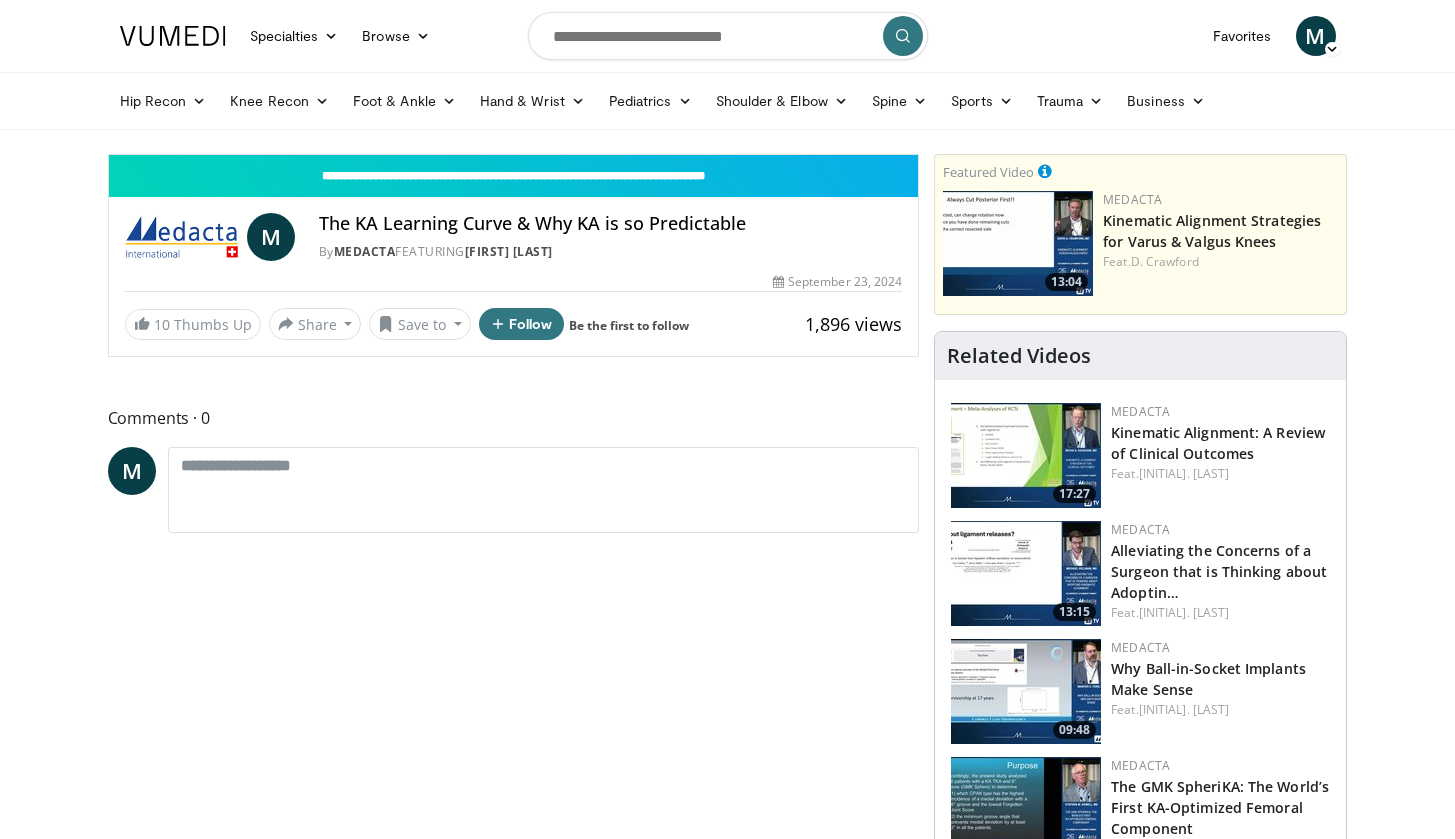 scroll, scrollTop: 0, scrollLeft: 0, axis: both 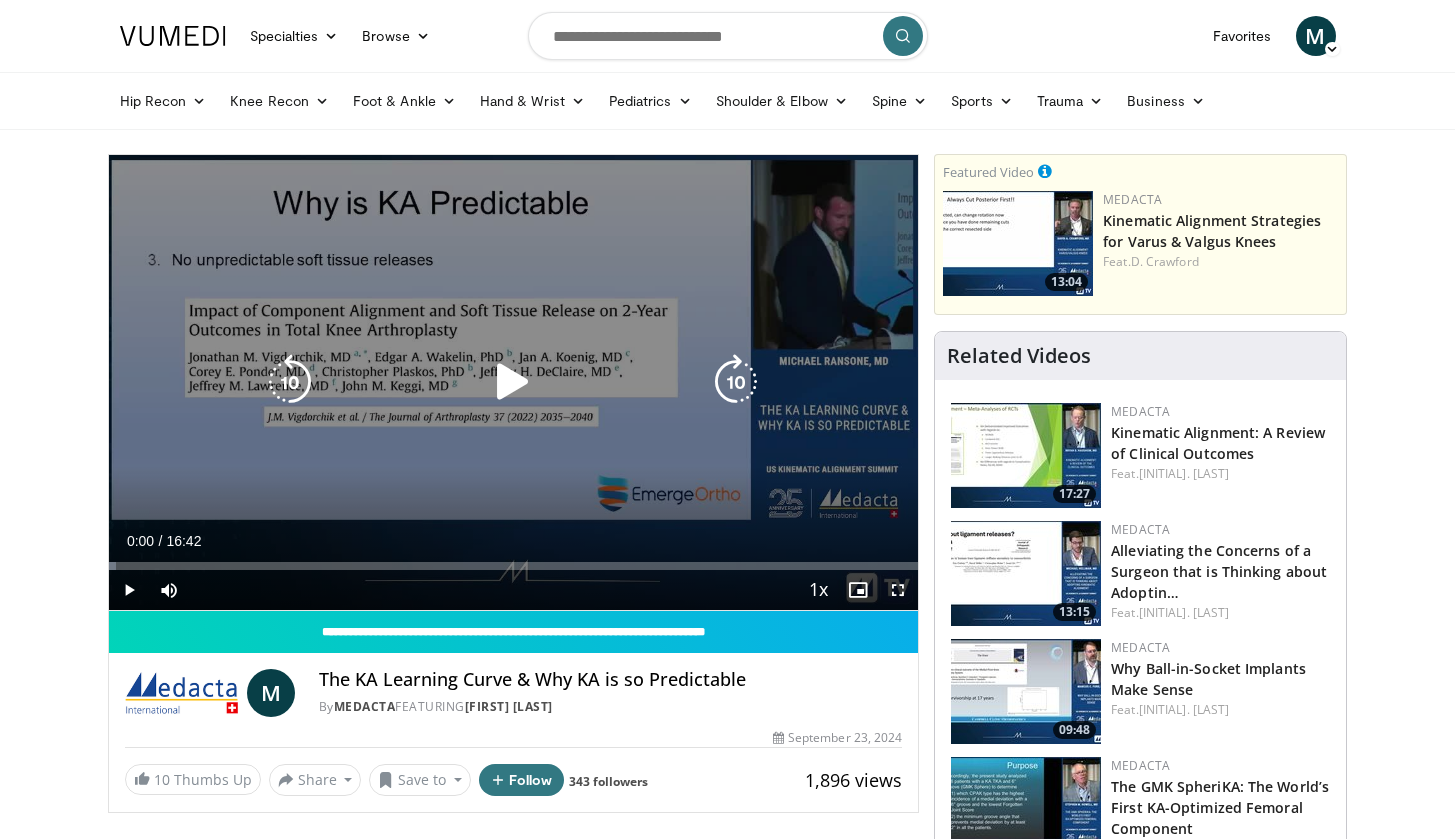 click at bounding box center [513, 382] 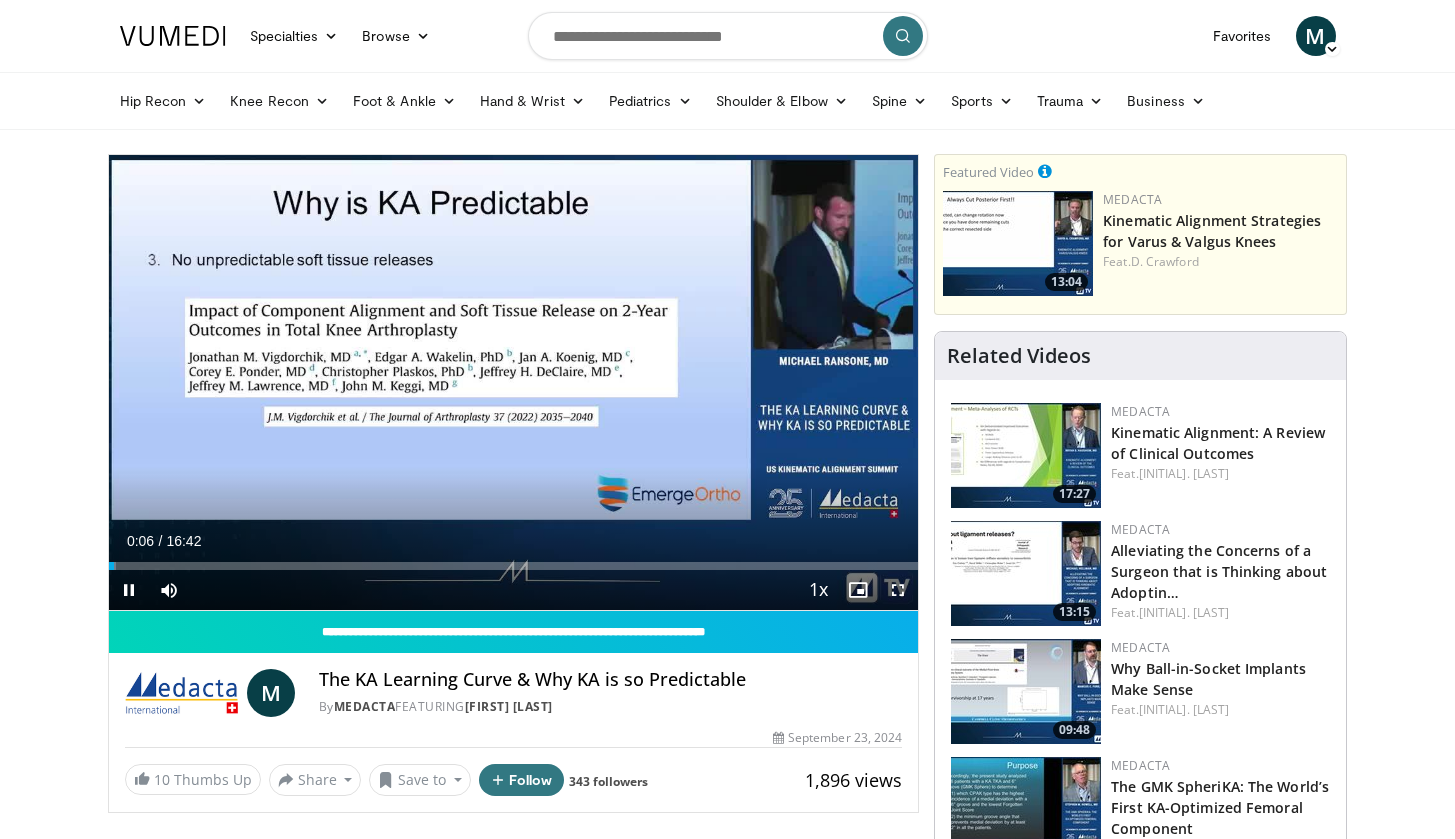 click at bounding box center (898, 590) 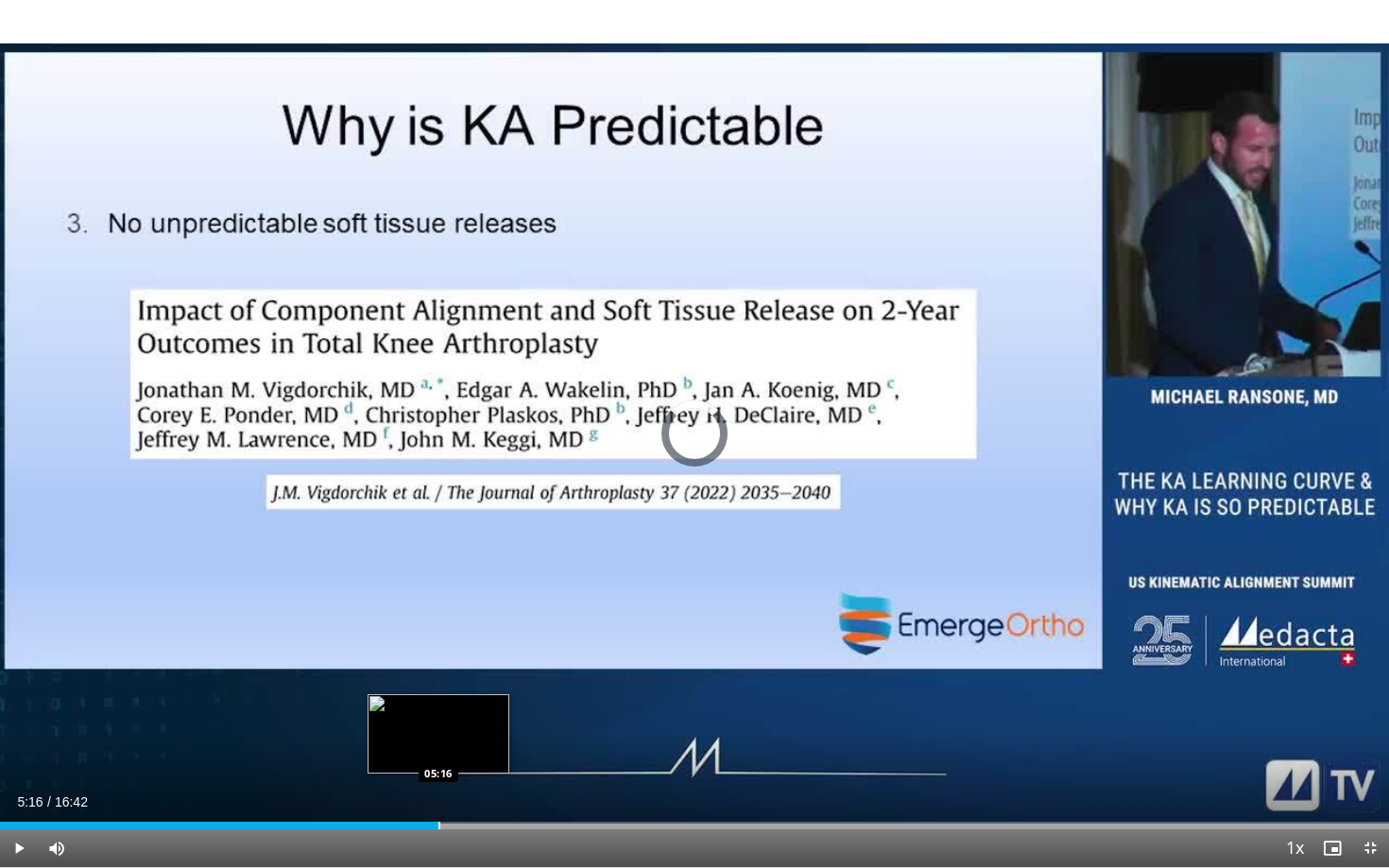 click at bounding box center (439, 825) 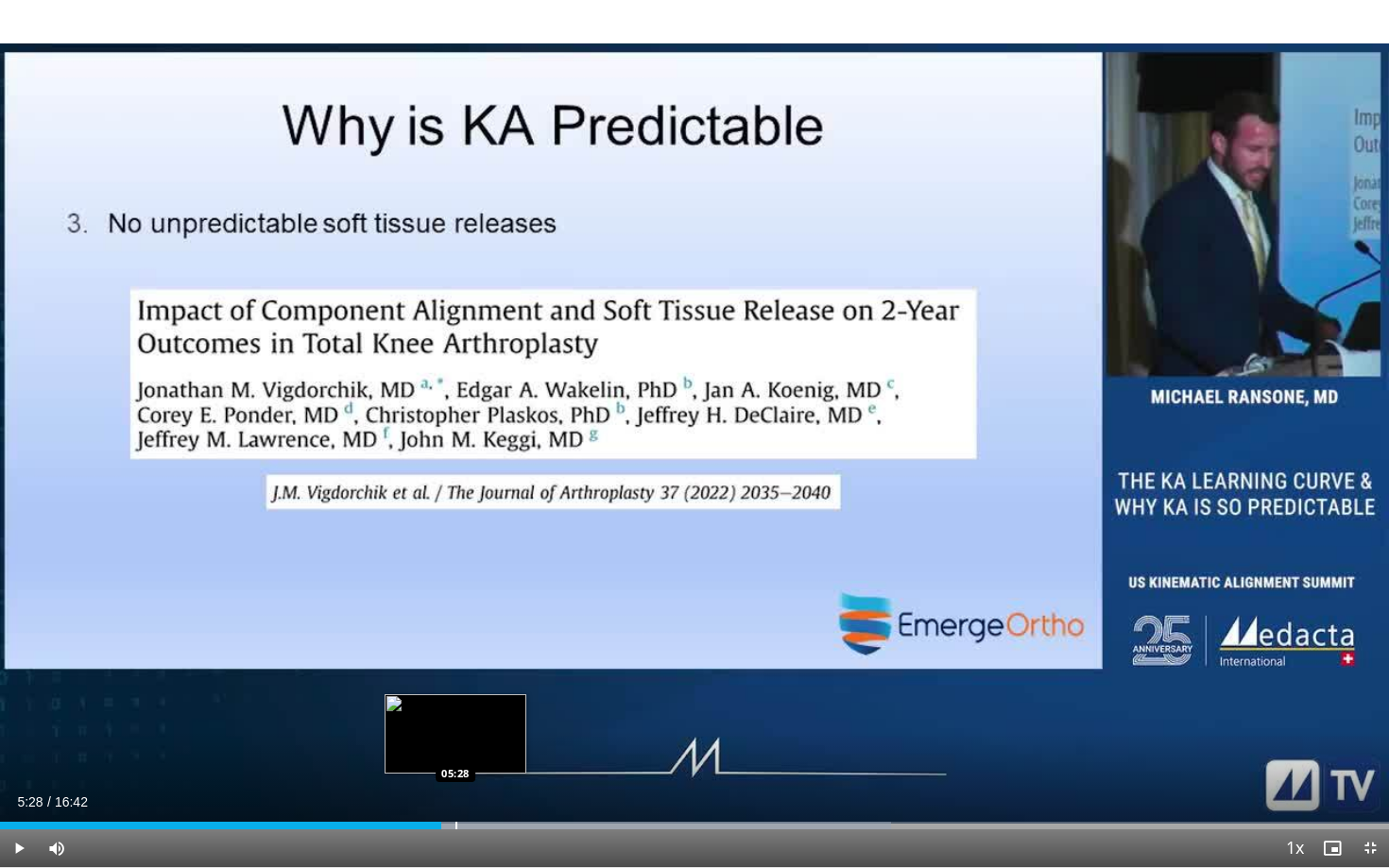 click at bounding box center (456, 825) 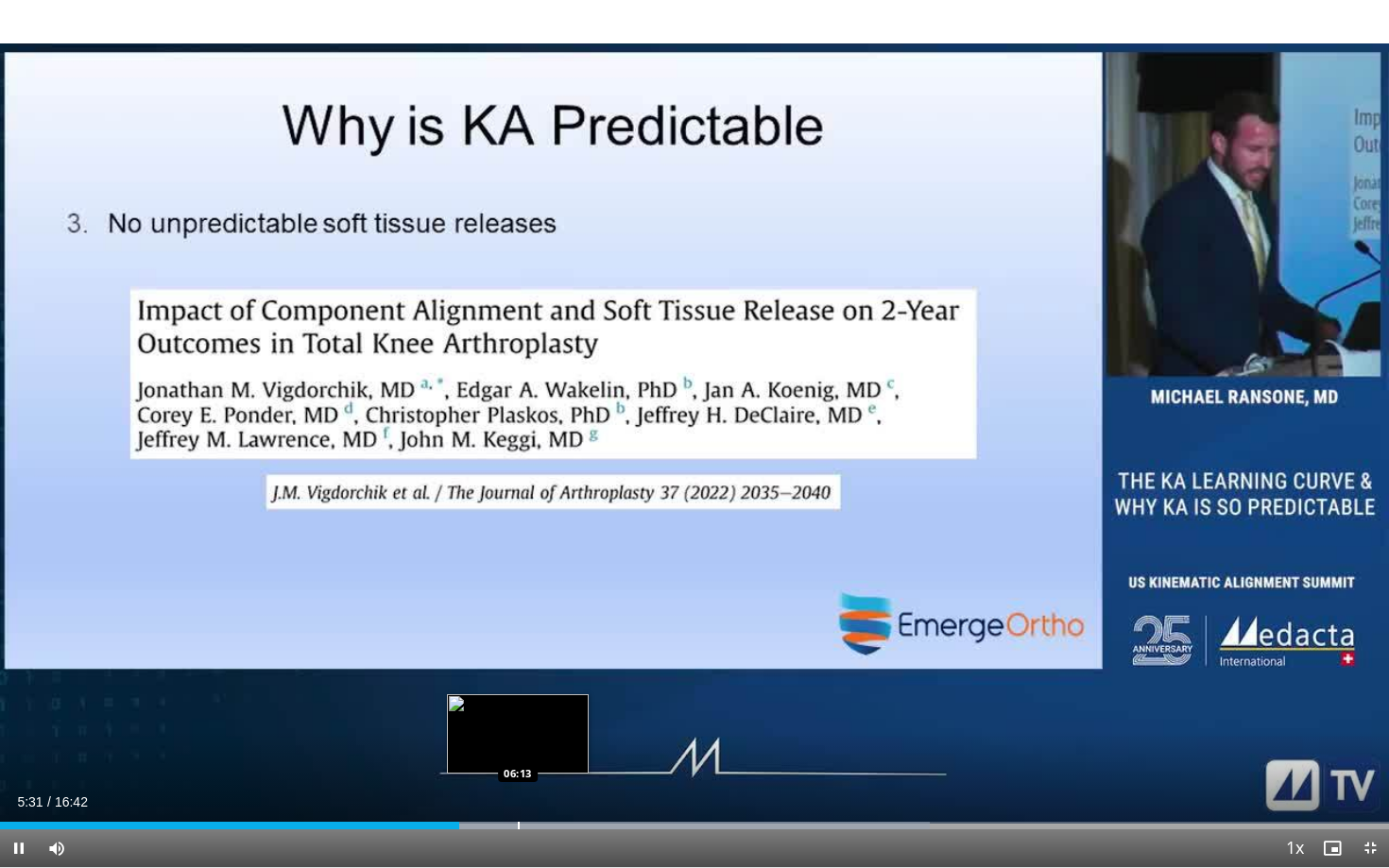 click at bounding box center (519, 825) 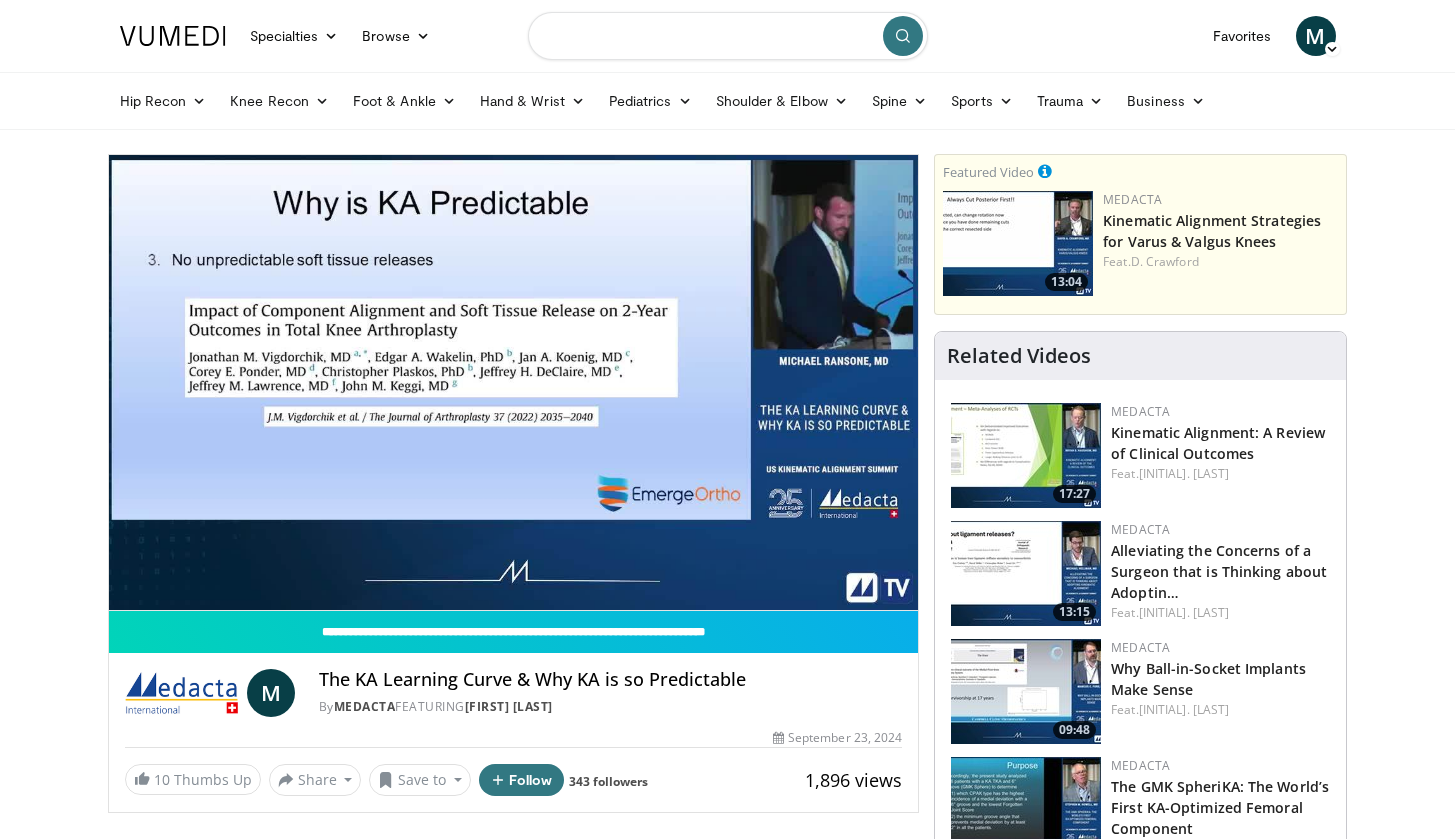 click at bounding box center (728, 36) 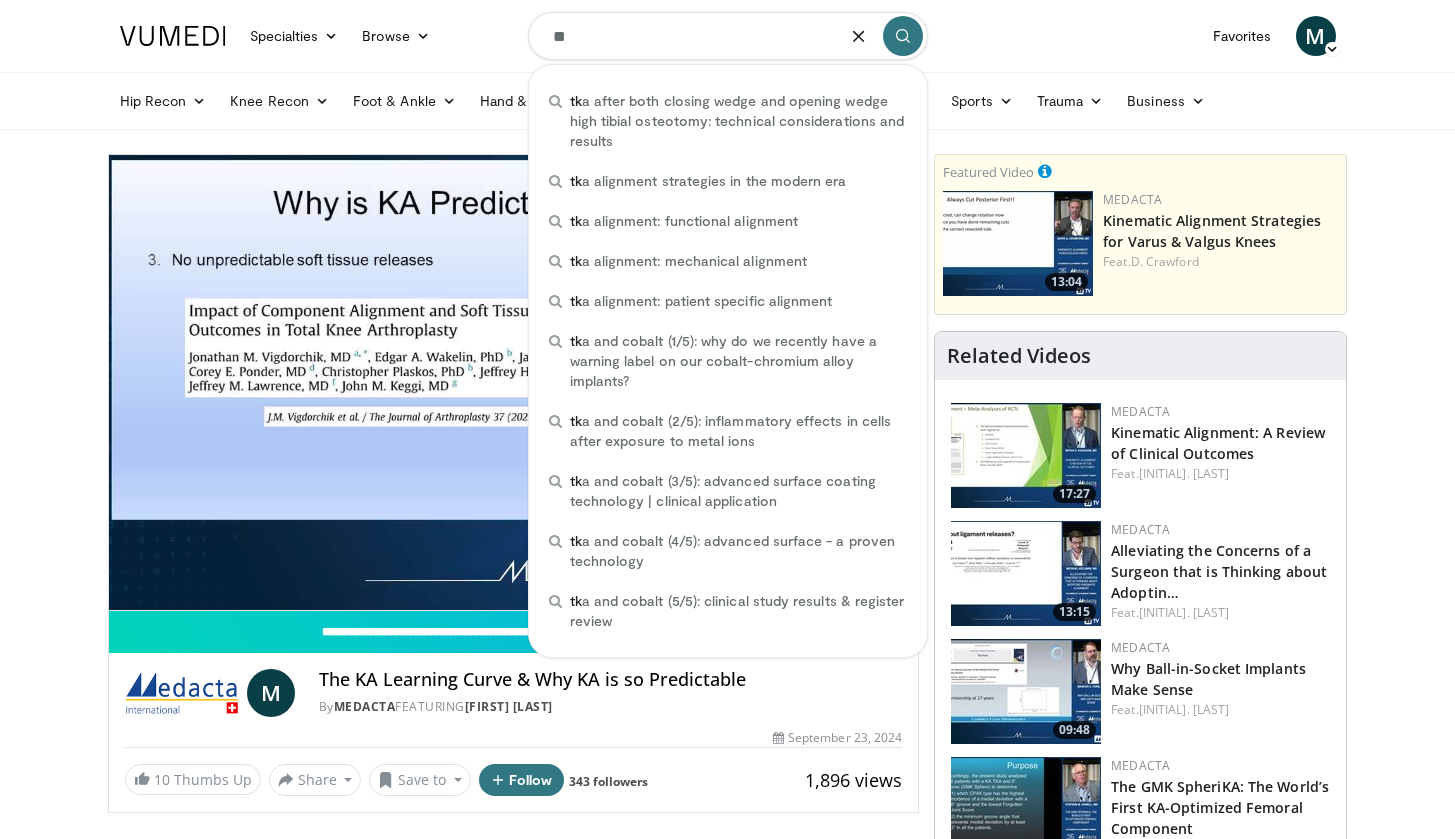 type on "*" 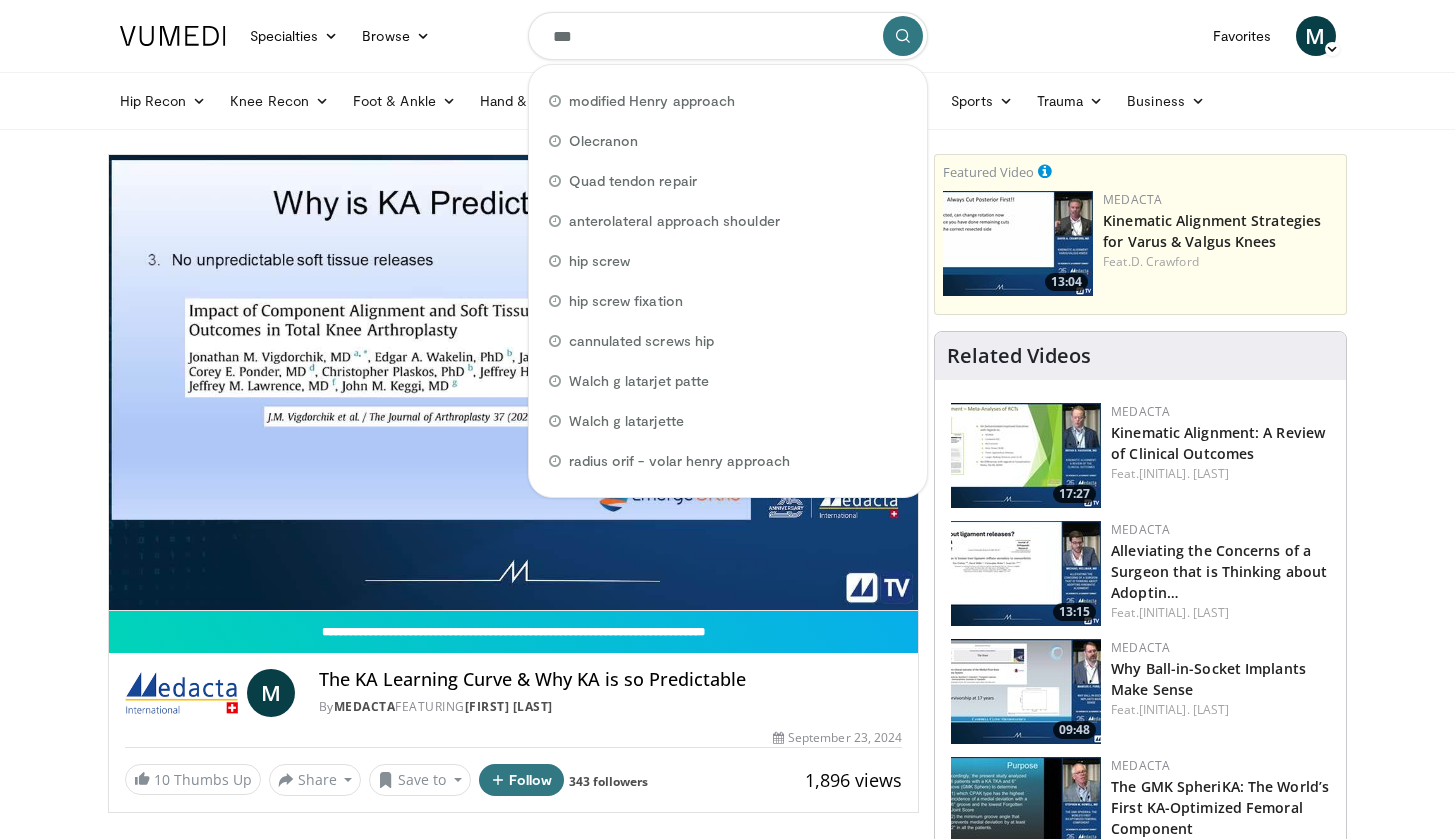 type on "****" 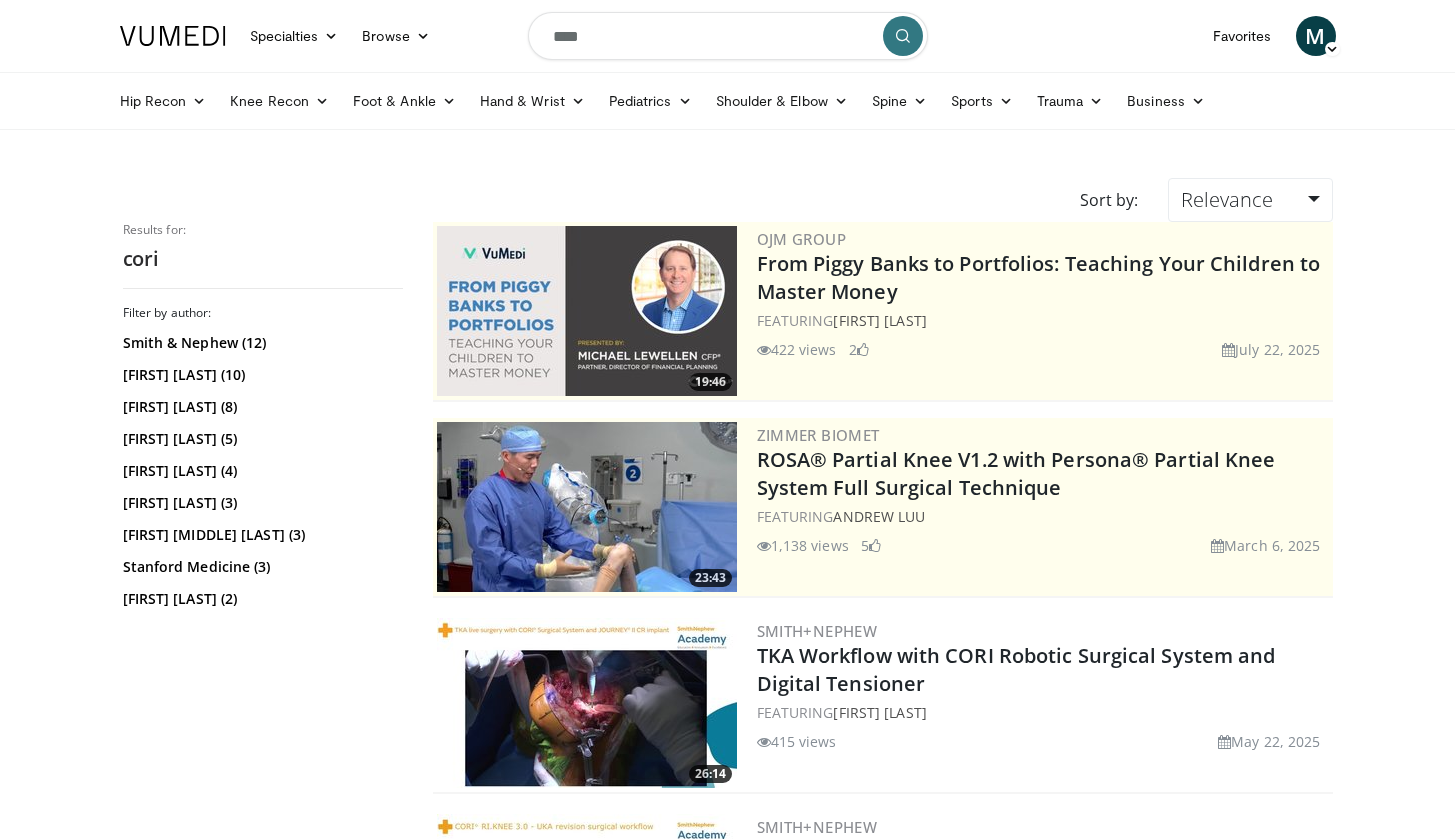 scroll, scrollTop: 0, scrollLeft: 0, axis: both 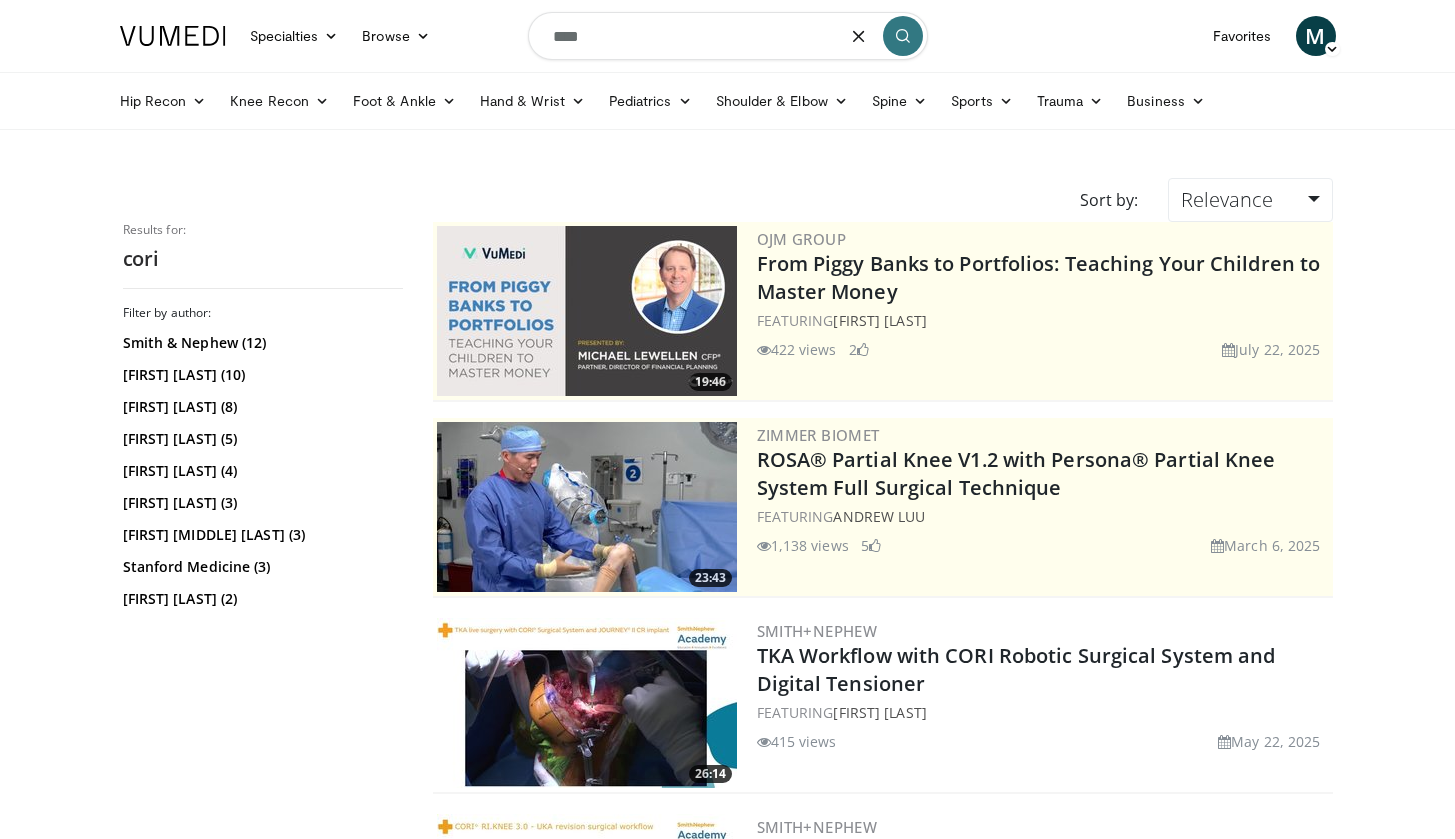 click on "****" at bounding box center (728, 36) 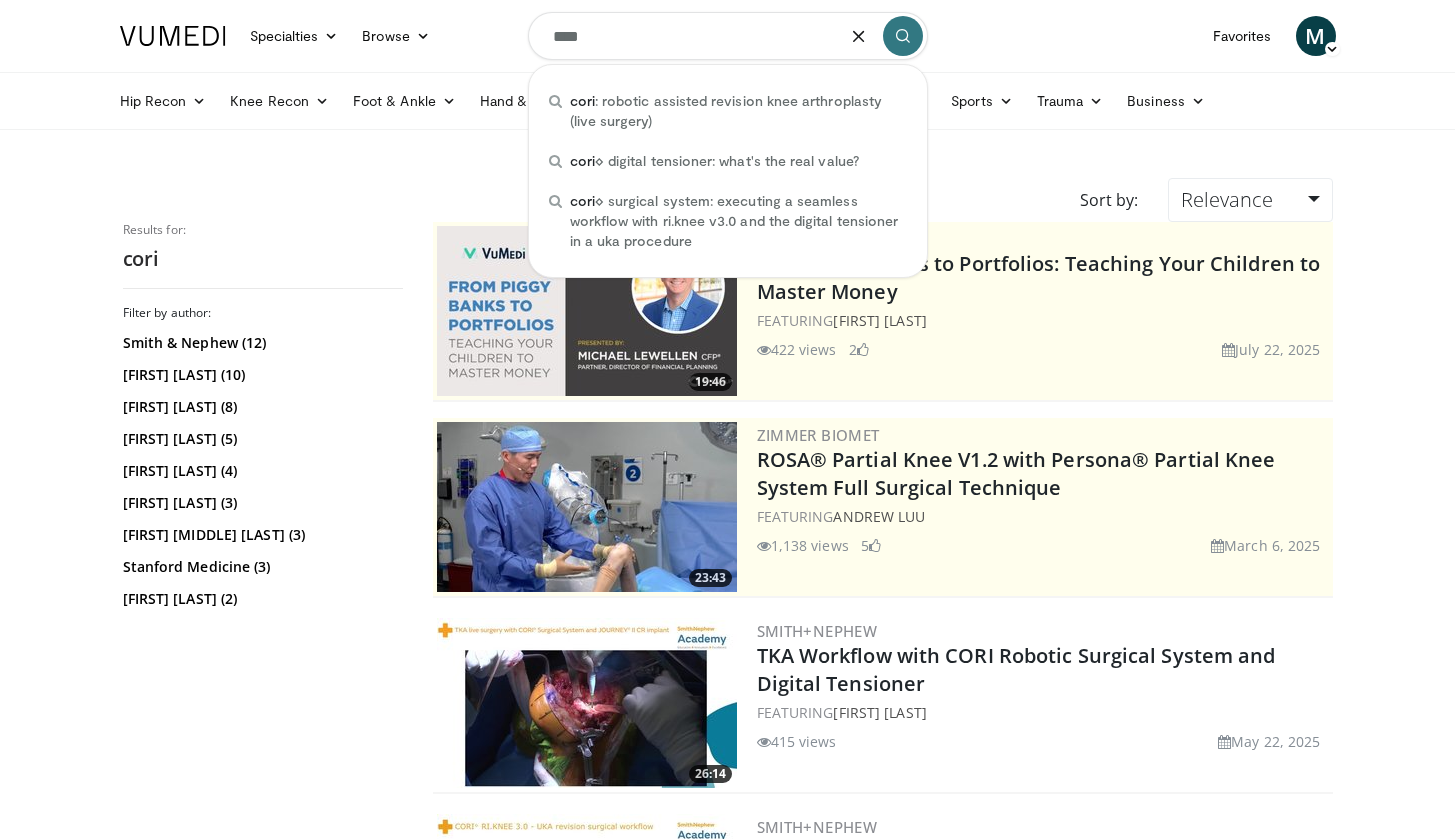 click on "Results for:
cori
Filter by author:
Smith & Nephew (12)
Ashok Kumar P S (10)
Kalaivanan Kanniyan (8)
Pichai Suryanarayan (5)
vijay bose (4)
Jimmy Chow (3)
Steven B. Haas (3)
Stanford Medicine (3)
Ran Schwarzkopf (2)
George Guild (2)
Steven Nishiyama (2)
Peter Poullos (2)
Aric Christal (1)
David Rovinsky (1) VAIBHAV BAGARIA (1)" at bounding box center [263, 2699] 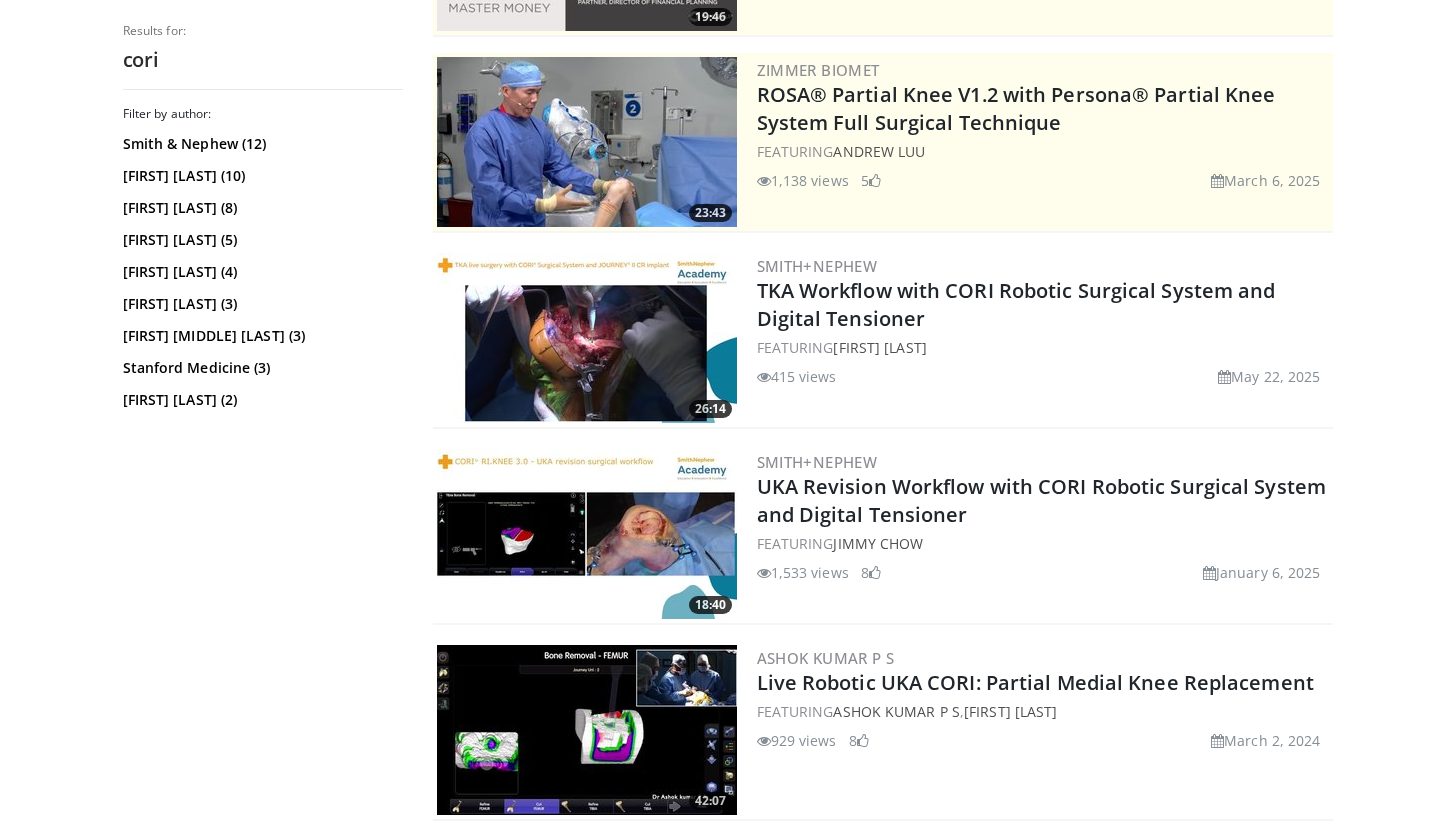 scroll, scrollTop: 367, scrollLeft: 0, axis: vertical 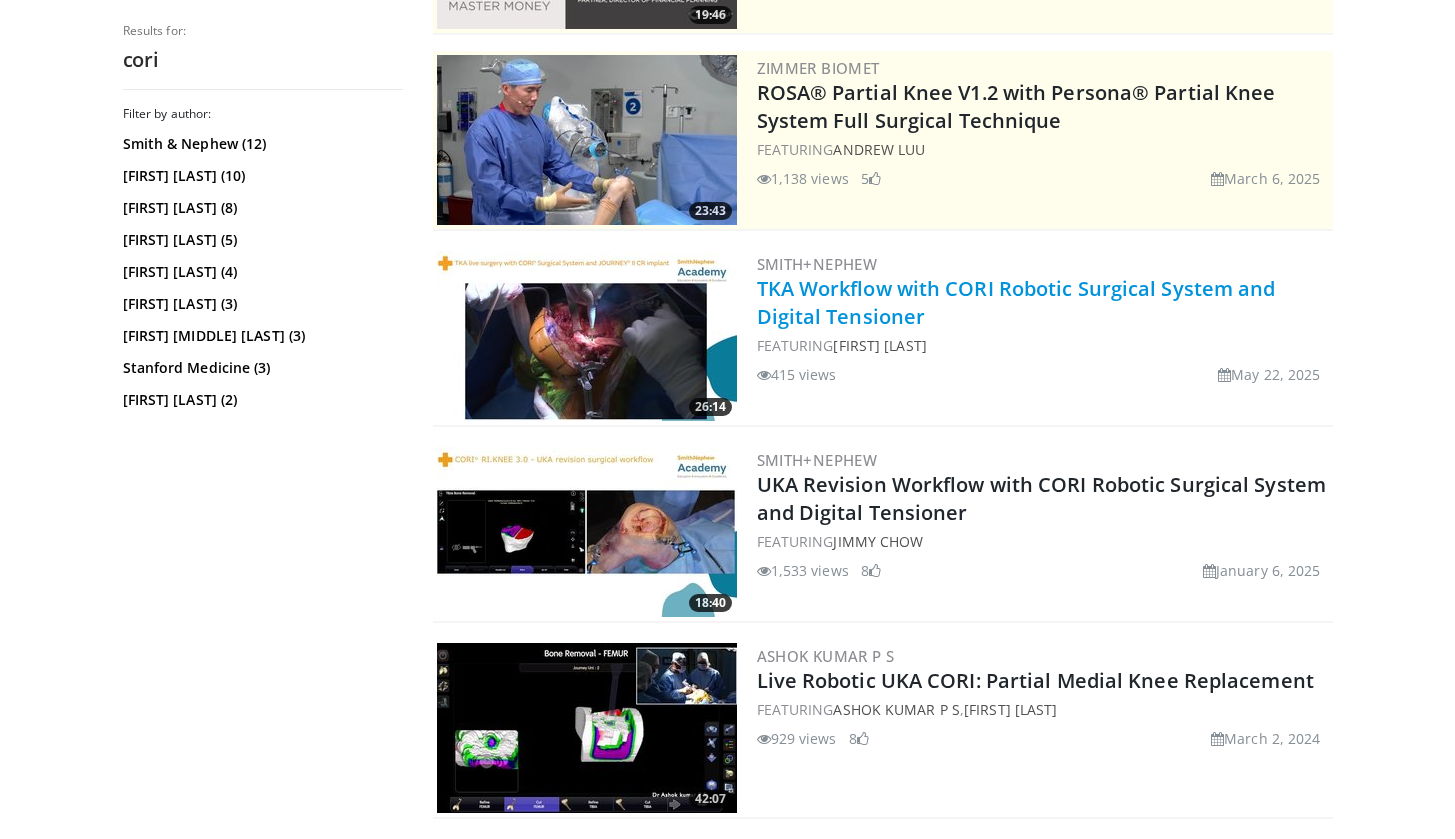 click on "TKA Workflow with CORI Robotic Surgical System and Digital Tensioner" at bounding box center [1016, 302] 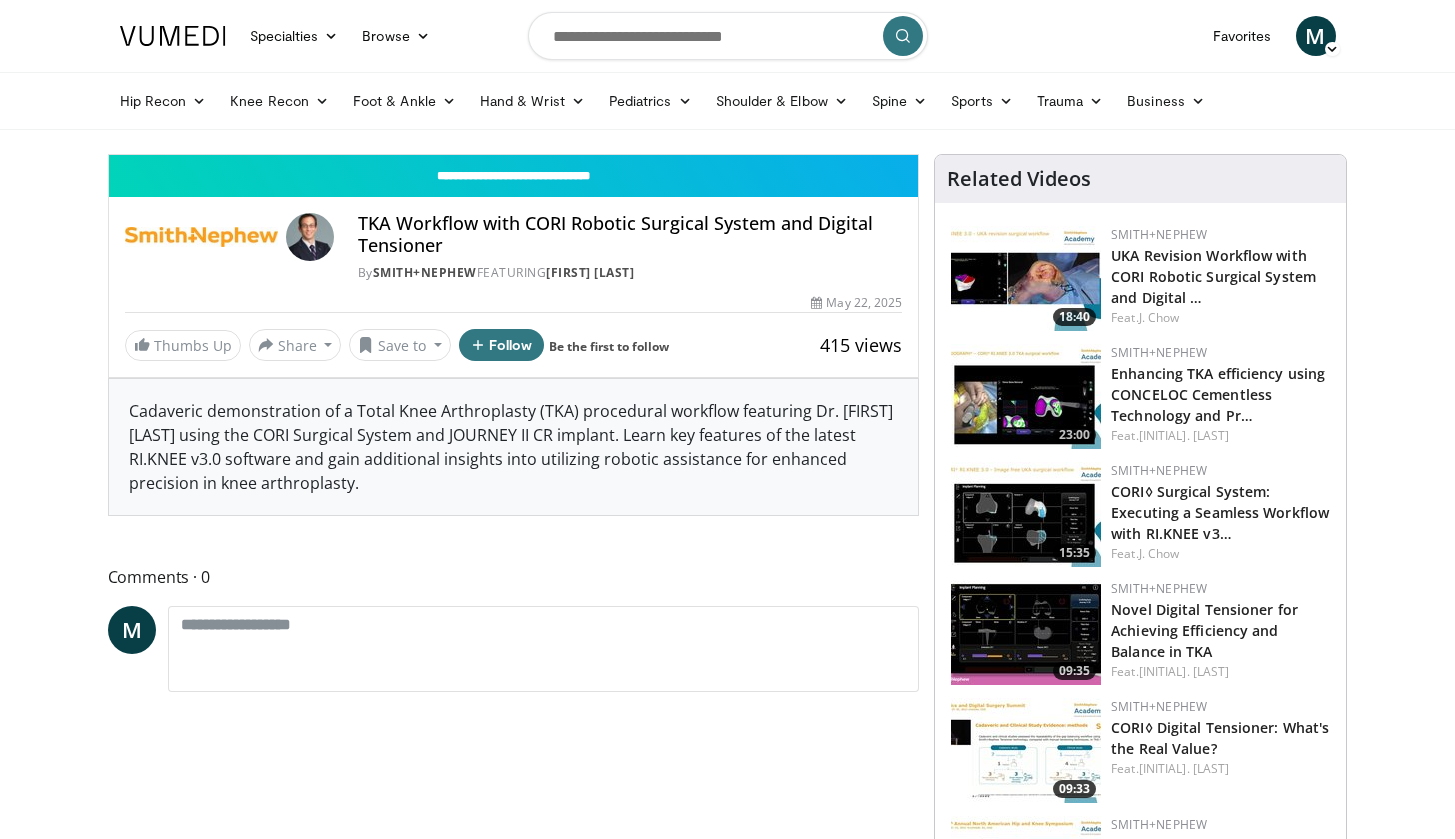 scroll, scrollTop: 0, scrollLeft: 0, axis: both 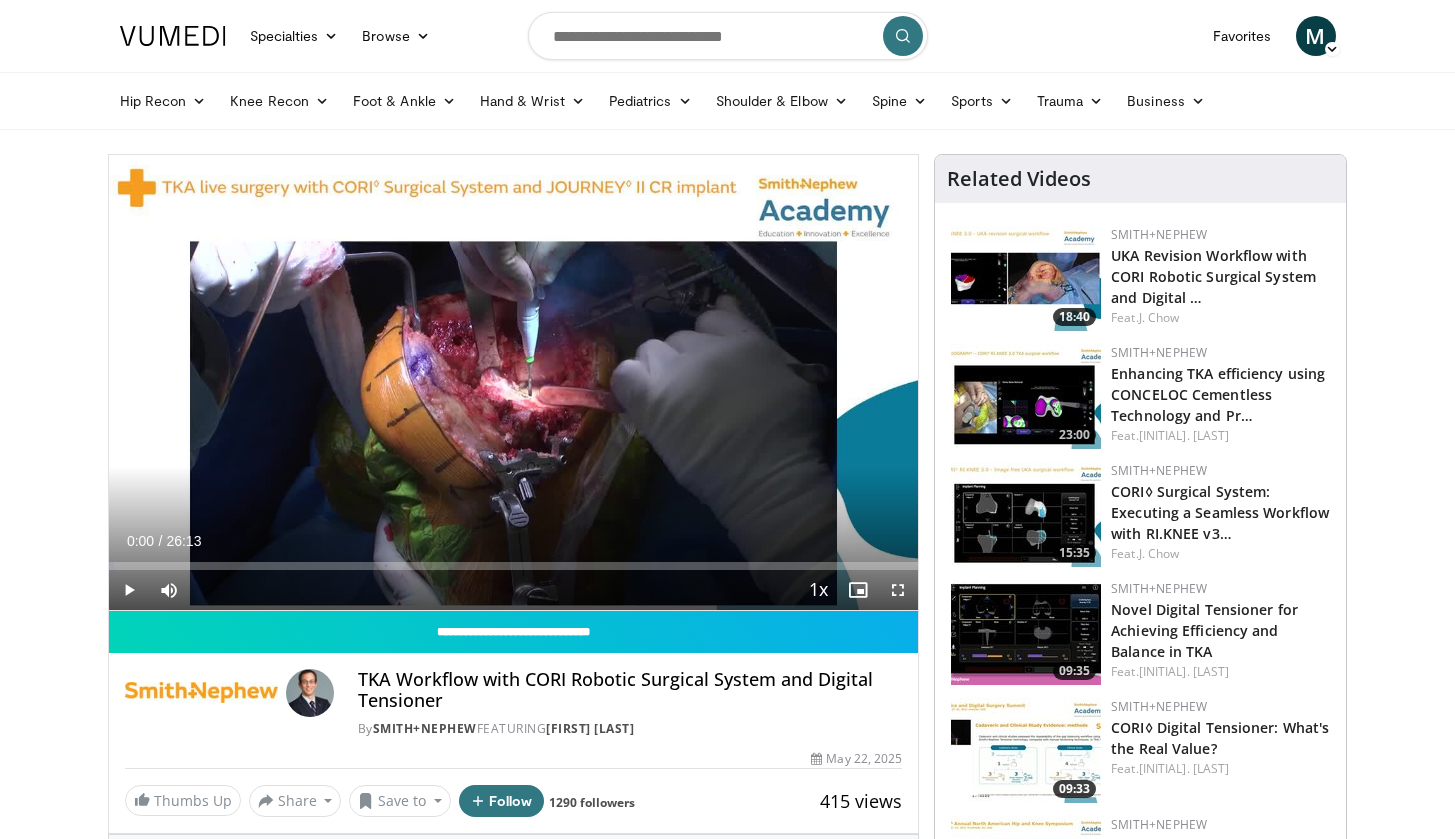 click at bounding box center [898, 590] 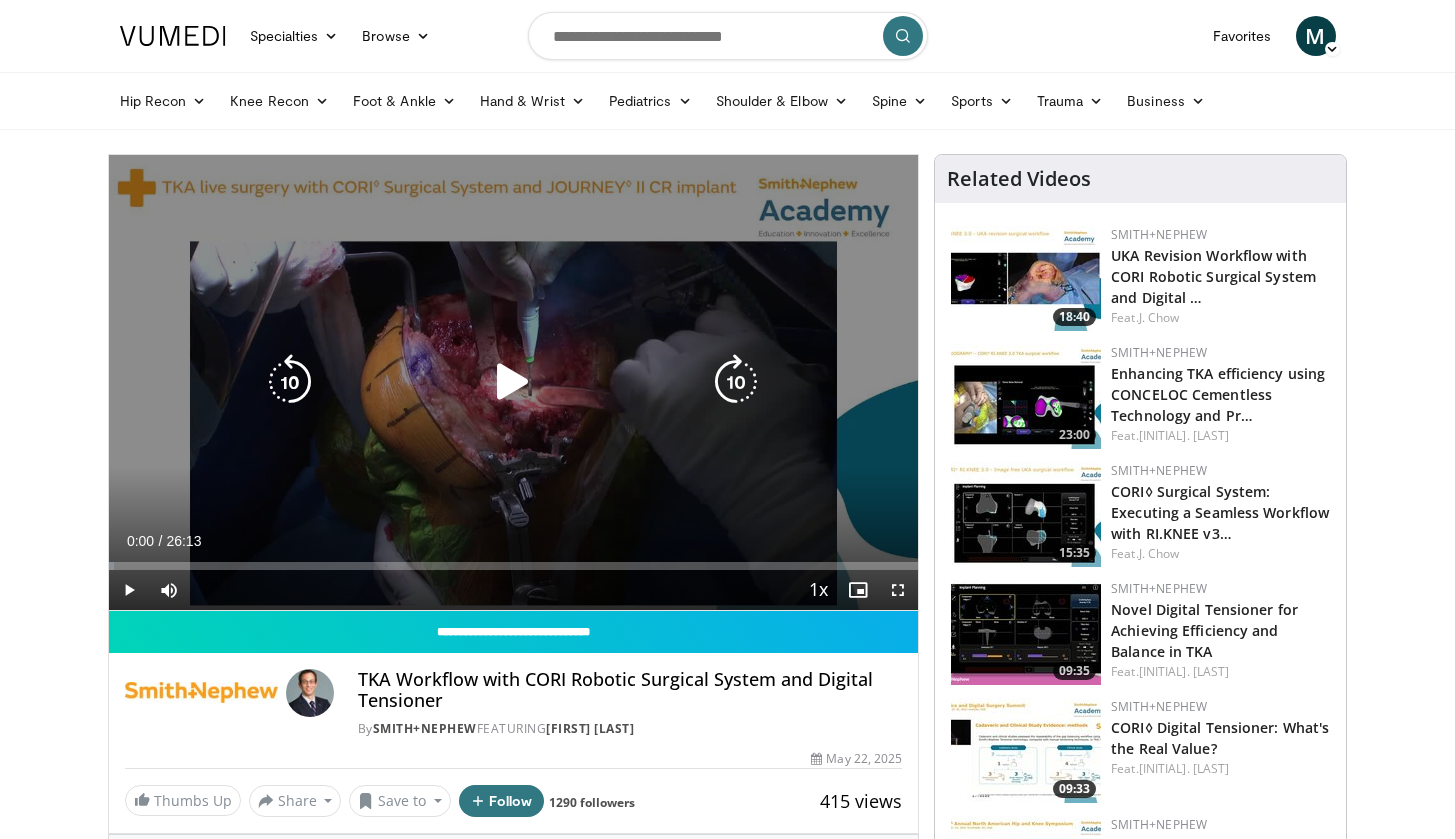 click at bounding box center [513, 382] 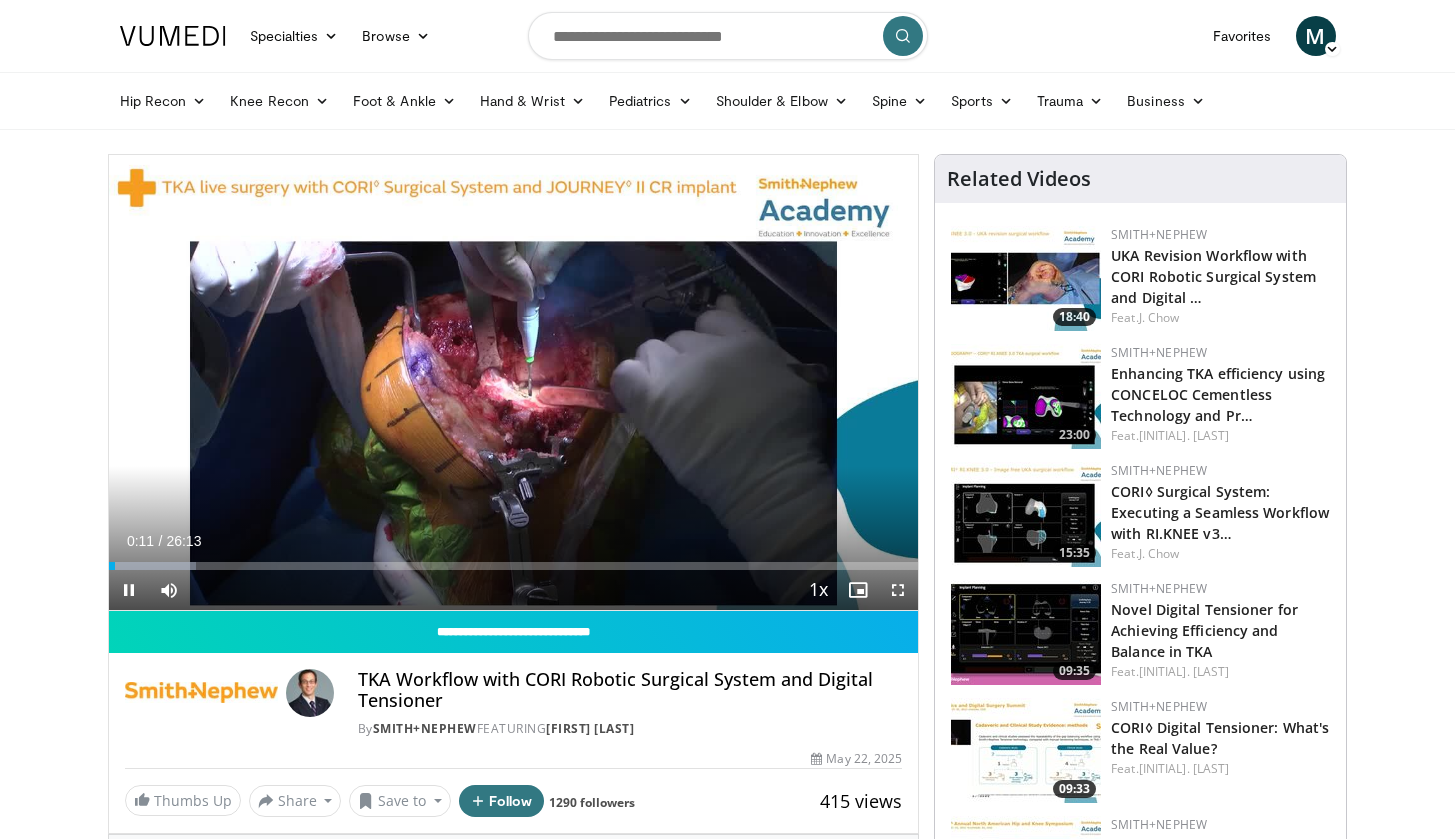 click at bounding box center (898, 590) 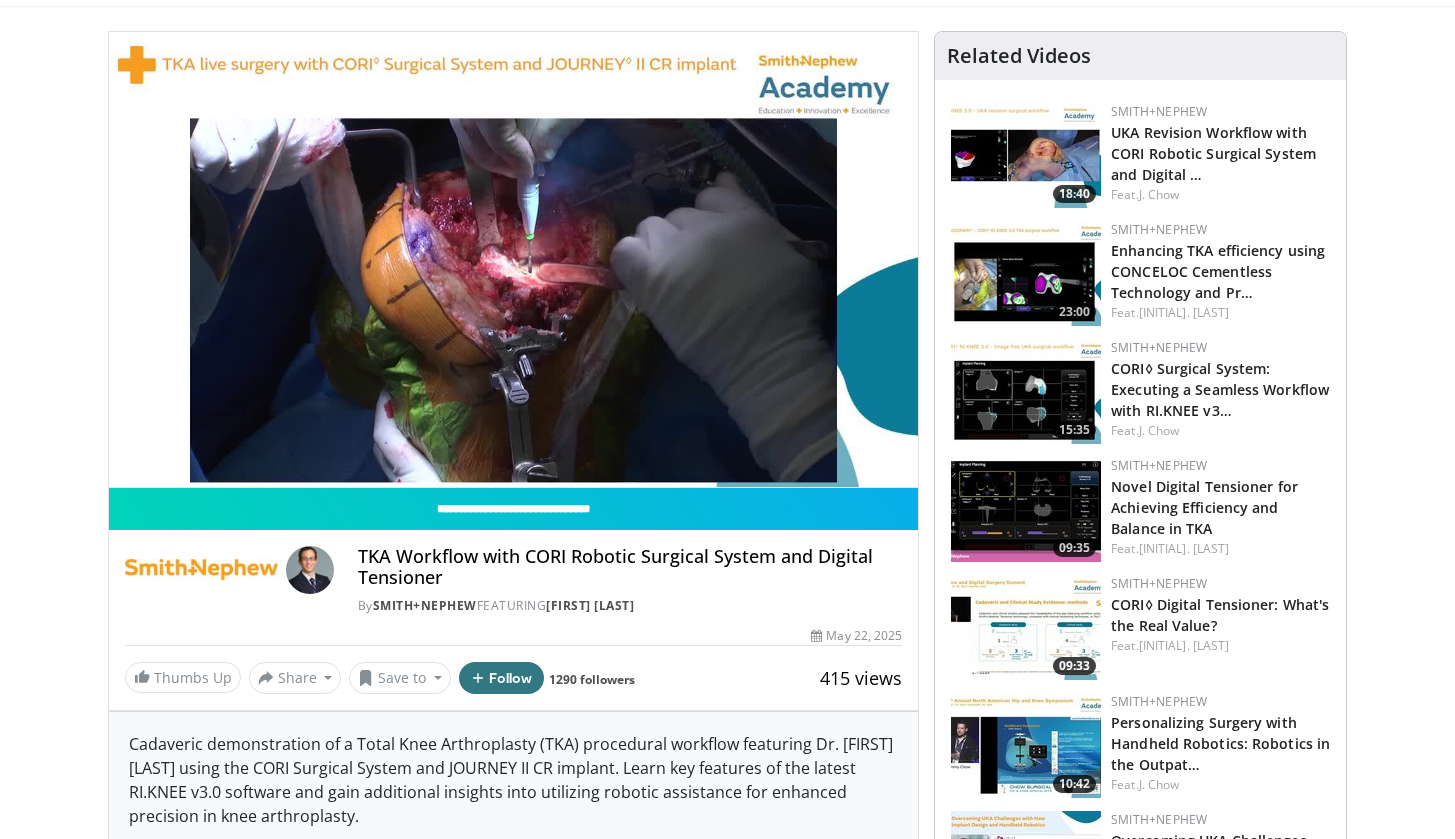 scroll, scrollTop: 153, scrollLeft: 0, axis: vertical 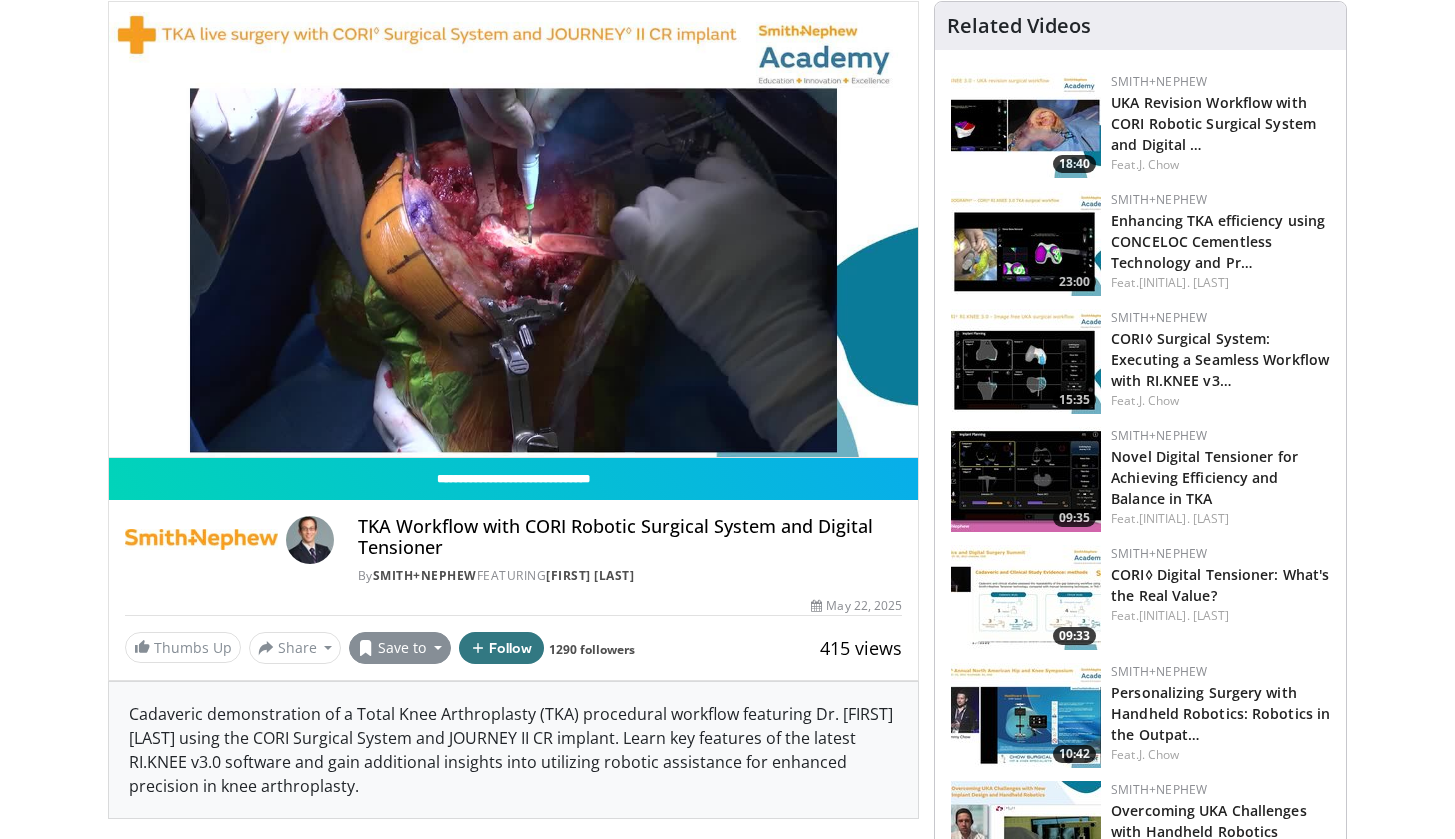 click on "Save to" at bounding box center (400, 648) 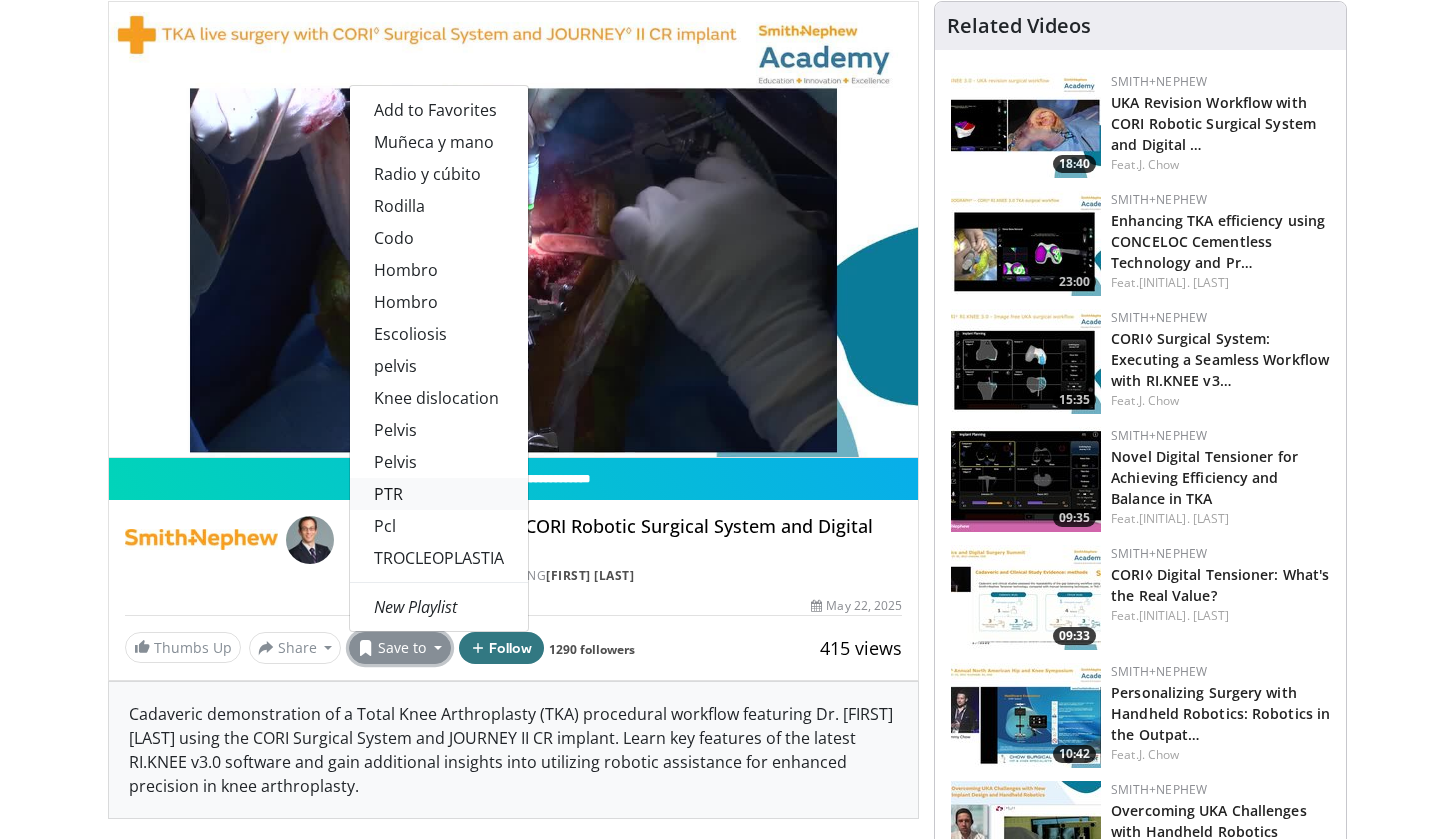 click on "PTR" at bounding box center [439, 494] 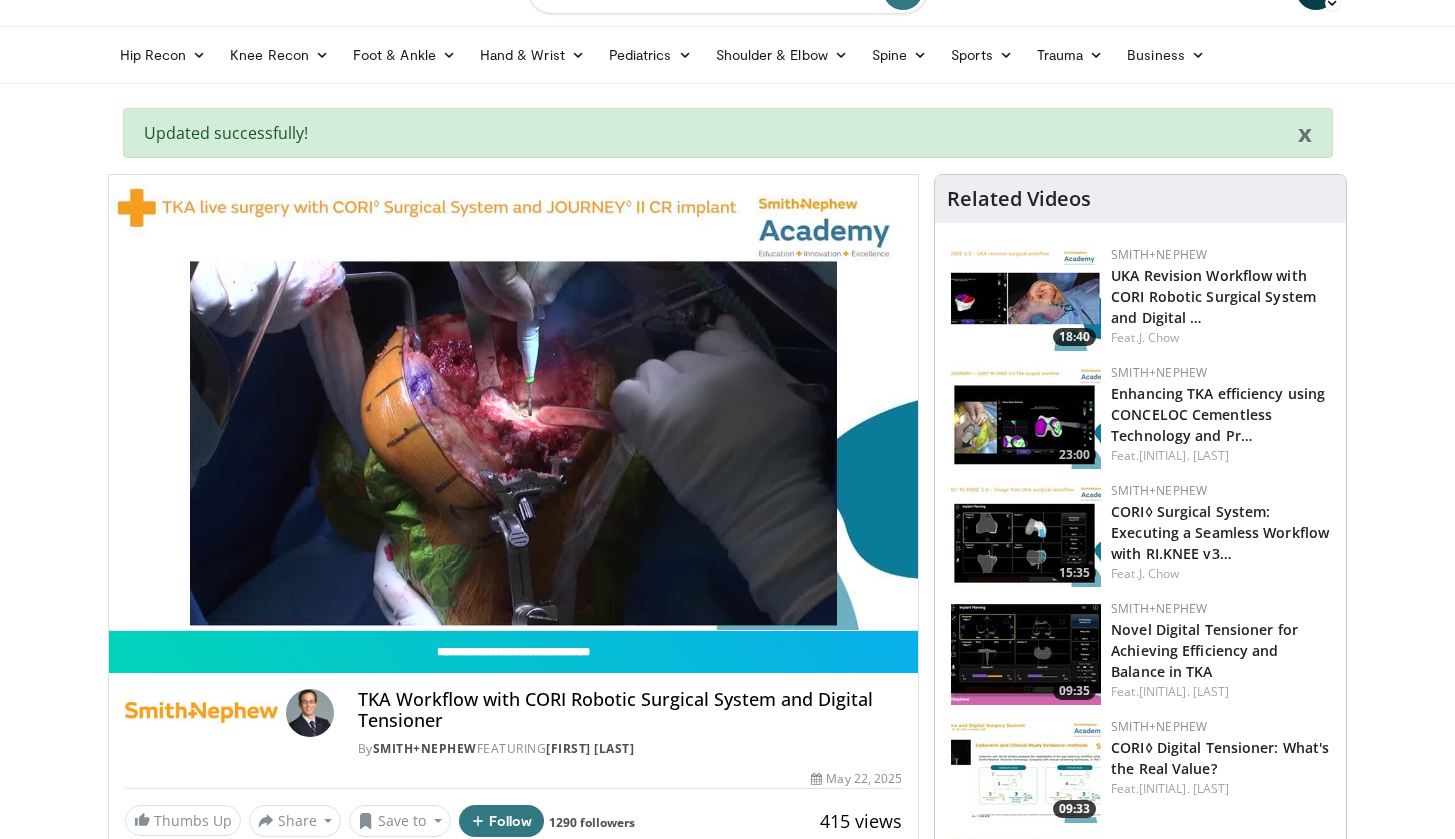 scroll, scrollTop: 31, scrollLeft: 0, axis: vertical 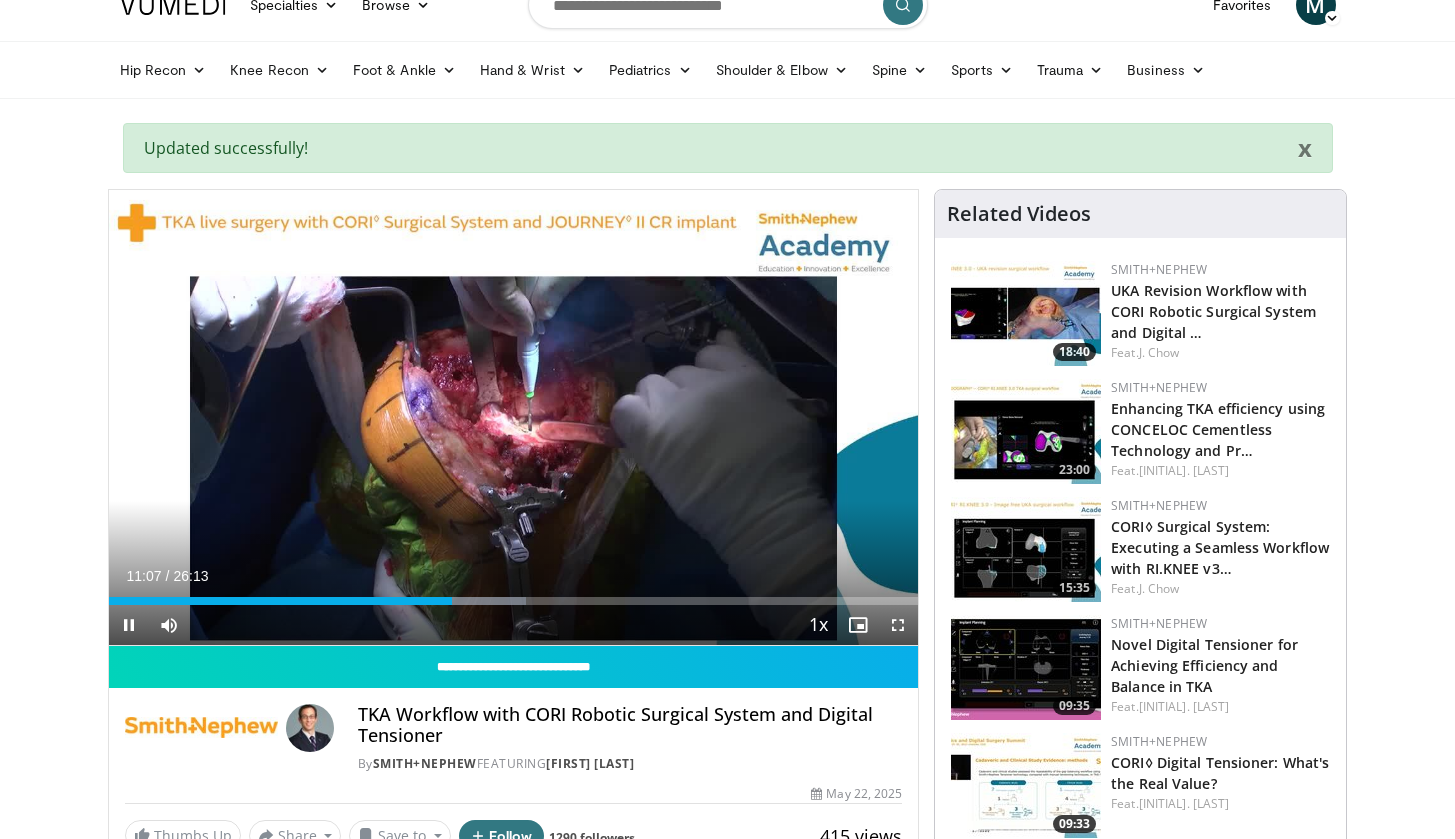 click at bounding box center [898, 625] 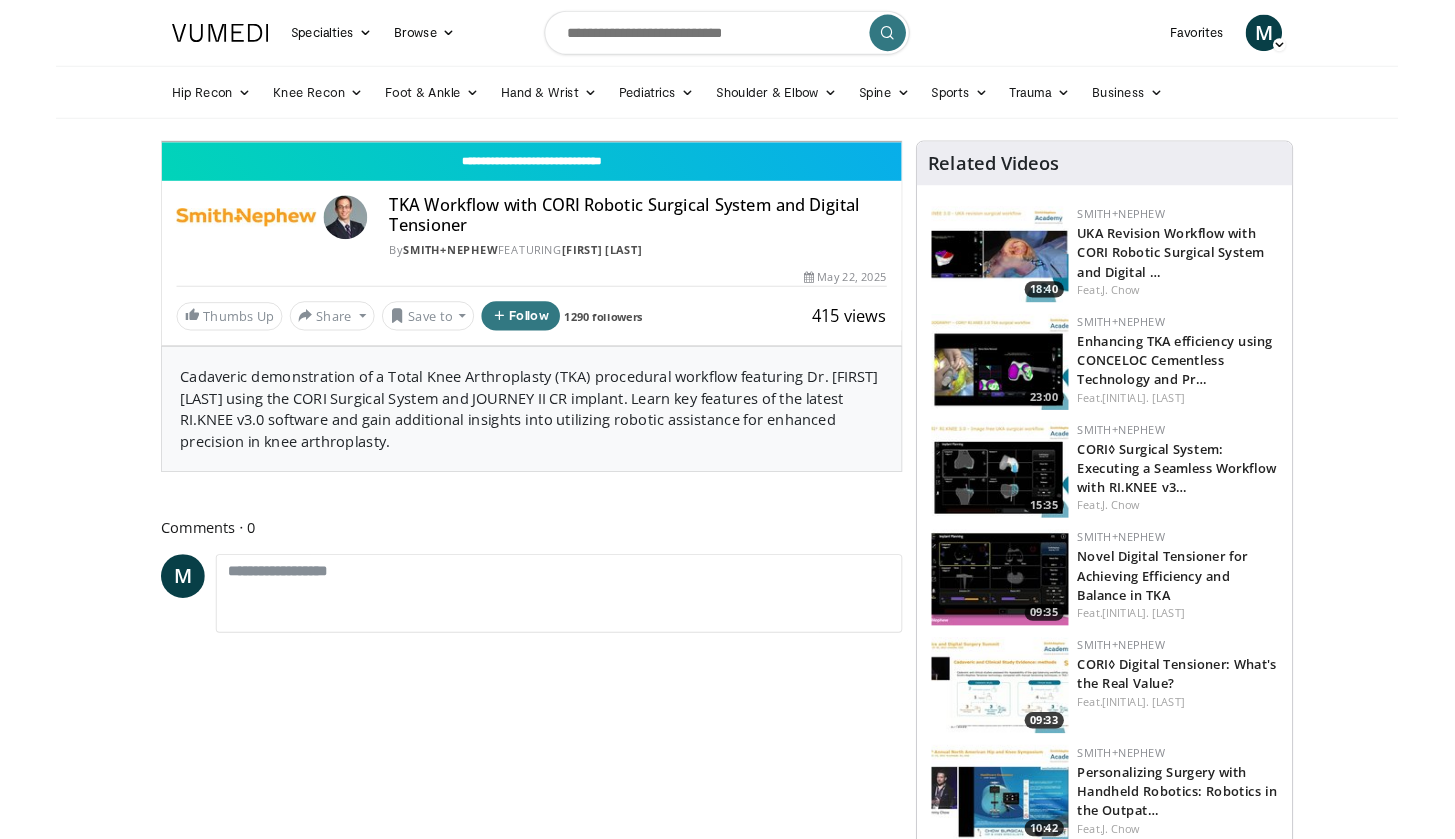 scroll, scrollTop: 31, scrollLeft: 0, axis: vertical 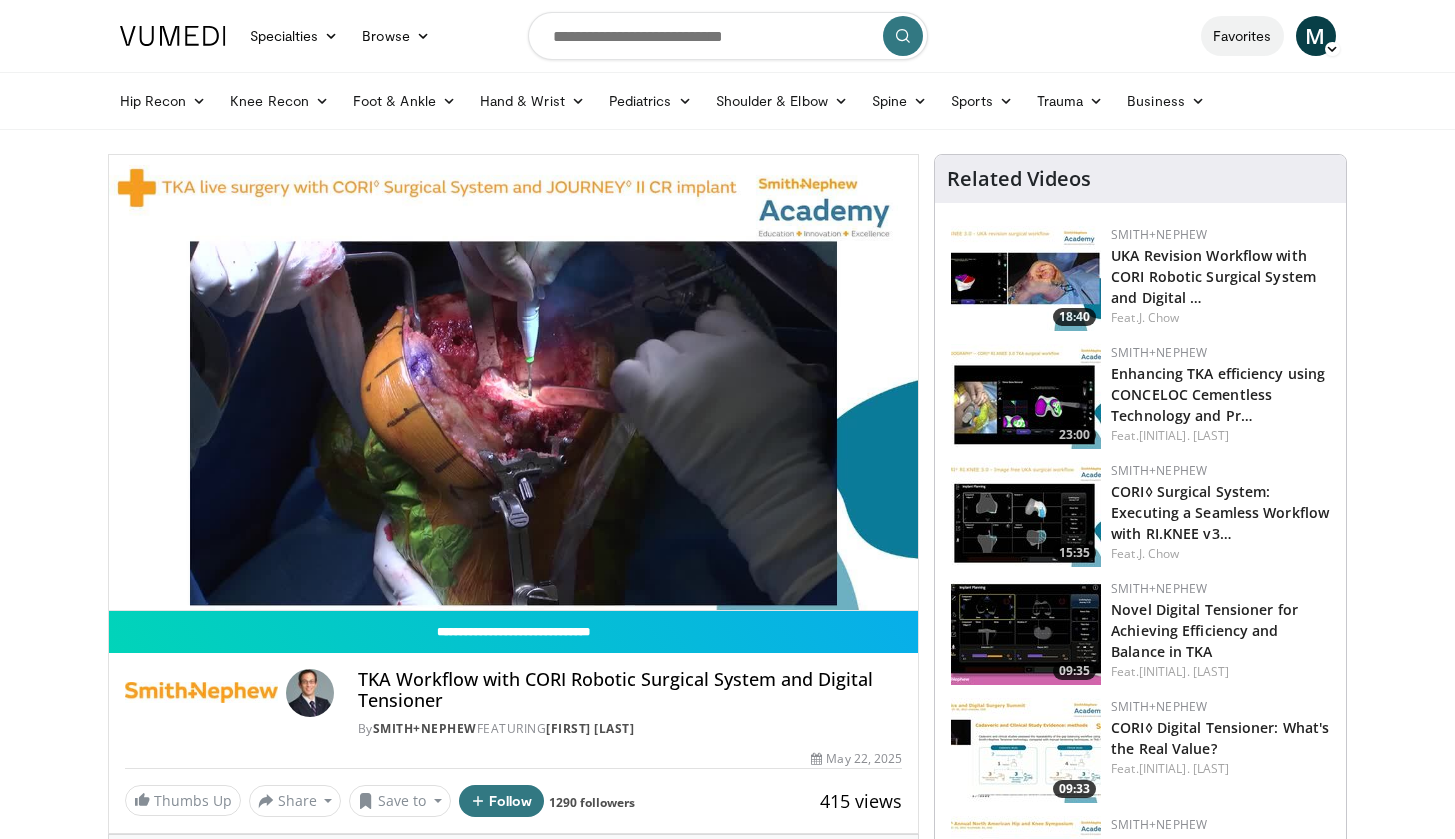 click on "Favorites" at bounding box center [1242, 36] 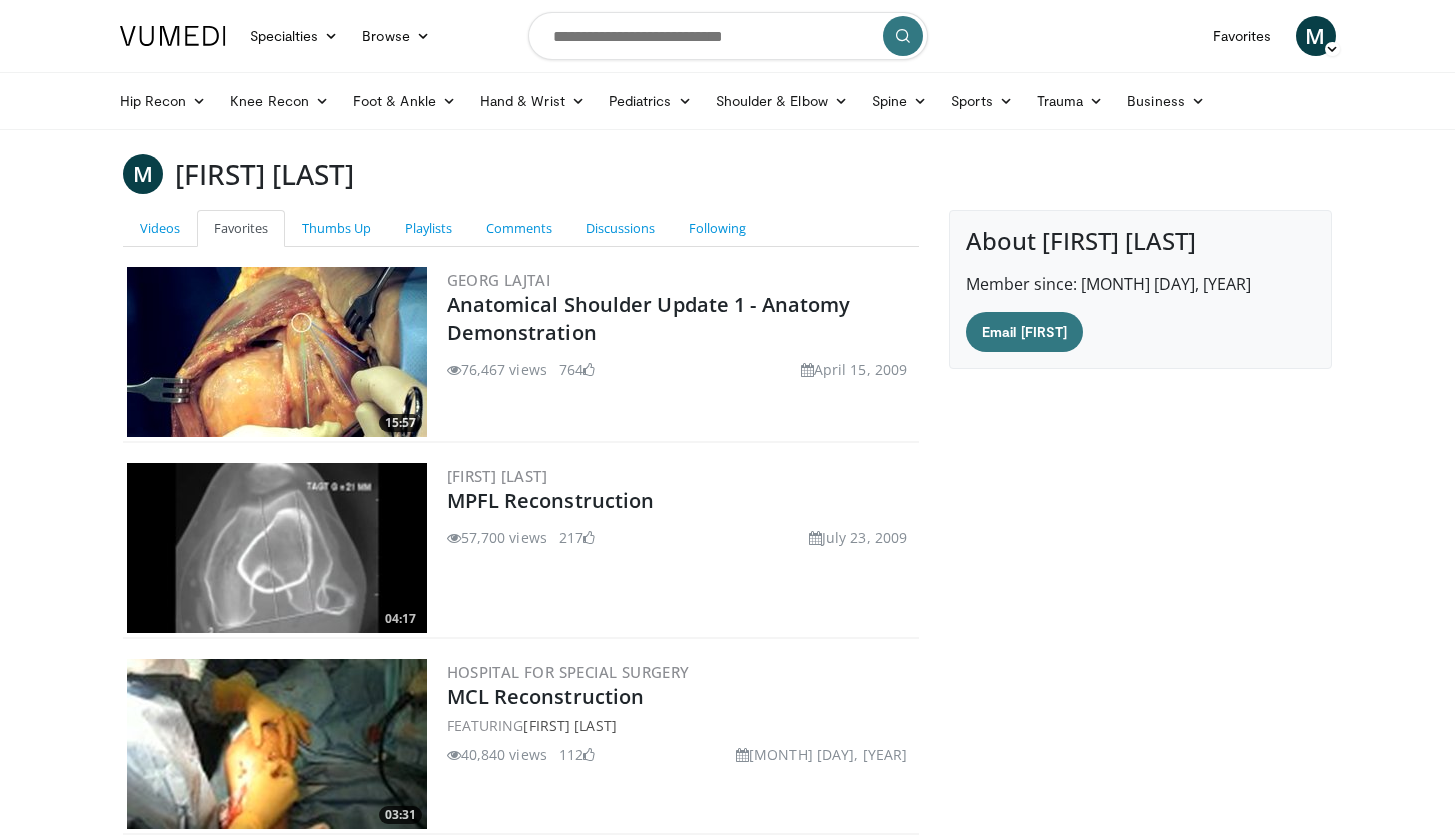 scroll, scrollTop: 0, scrollLeft: 0, axis: both 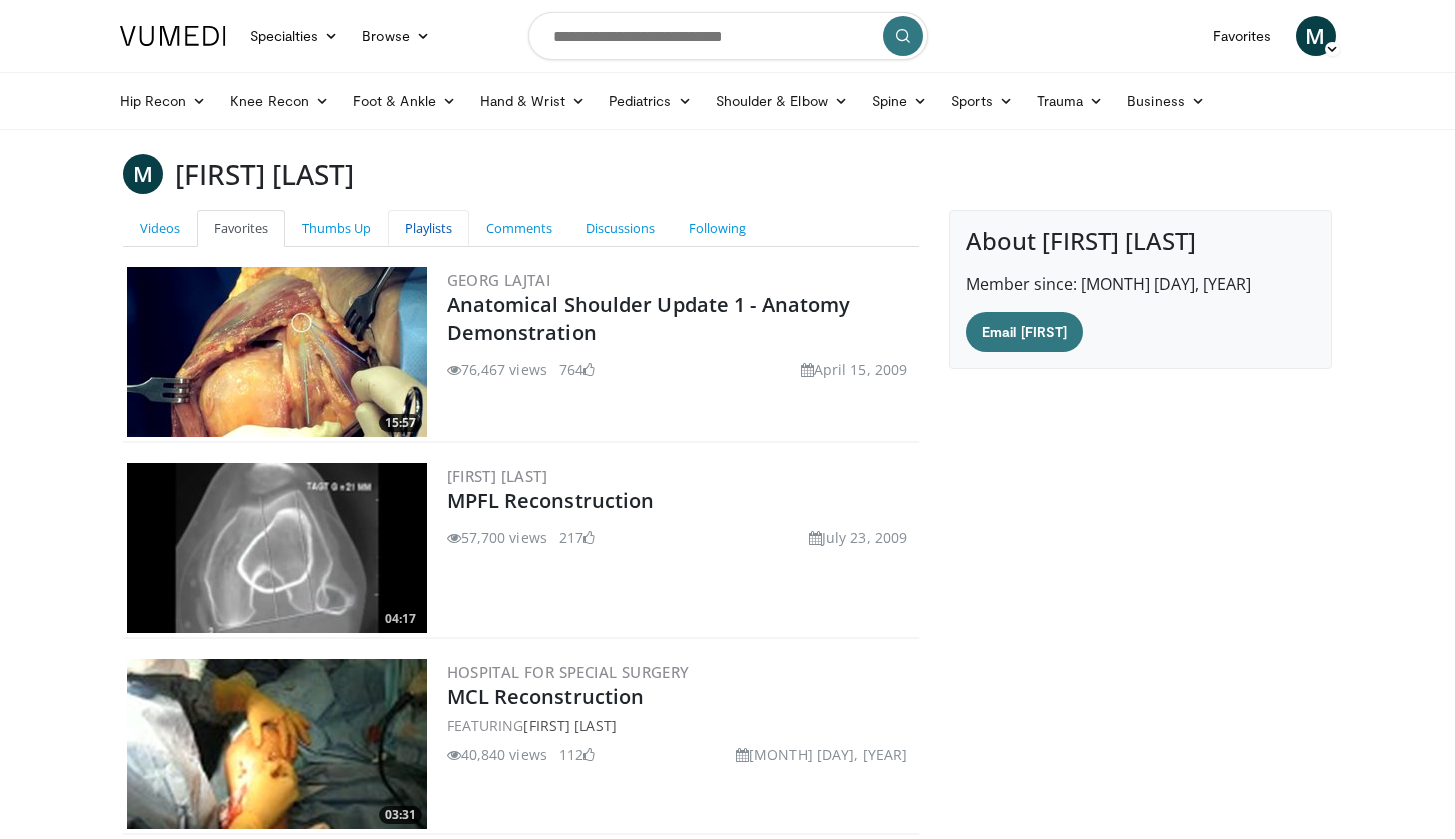 click on "Playlists" at bounding box center [428, 228] 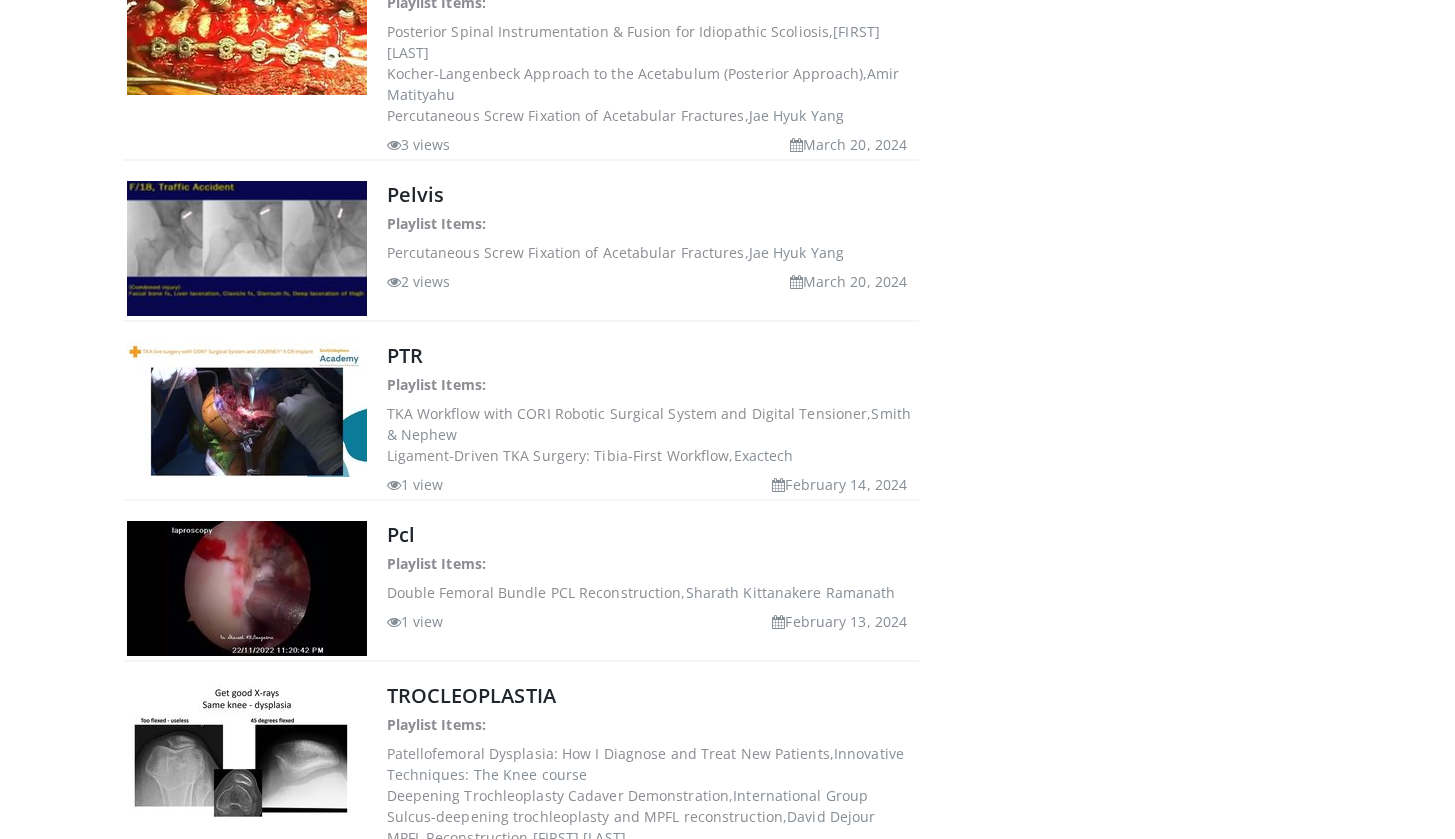 scroll, scrollTop: 2935, scrollLeft: 0, axis: vertical 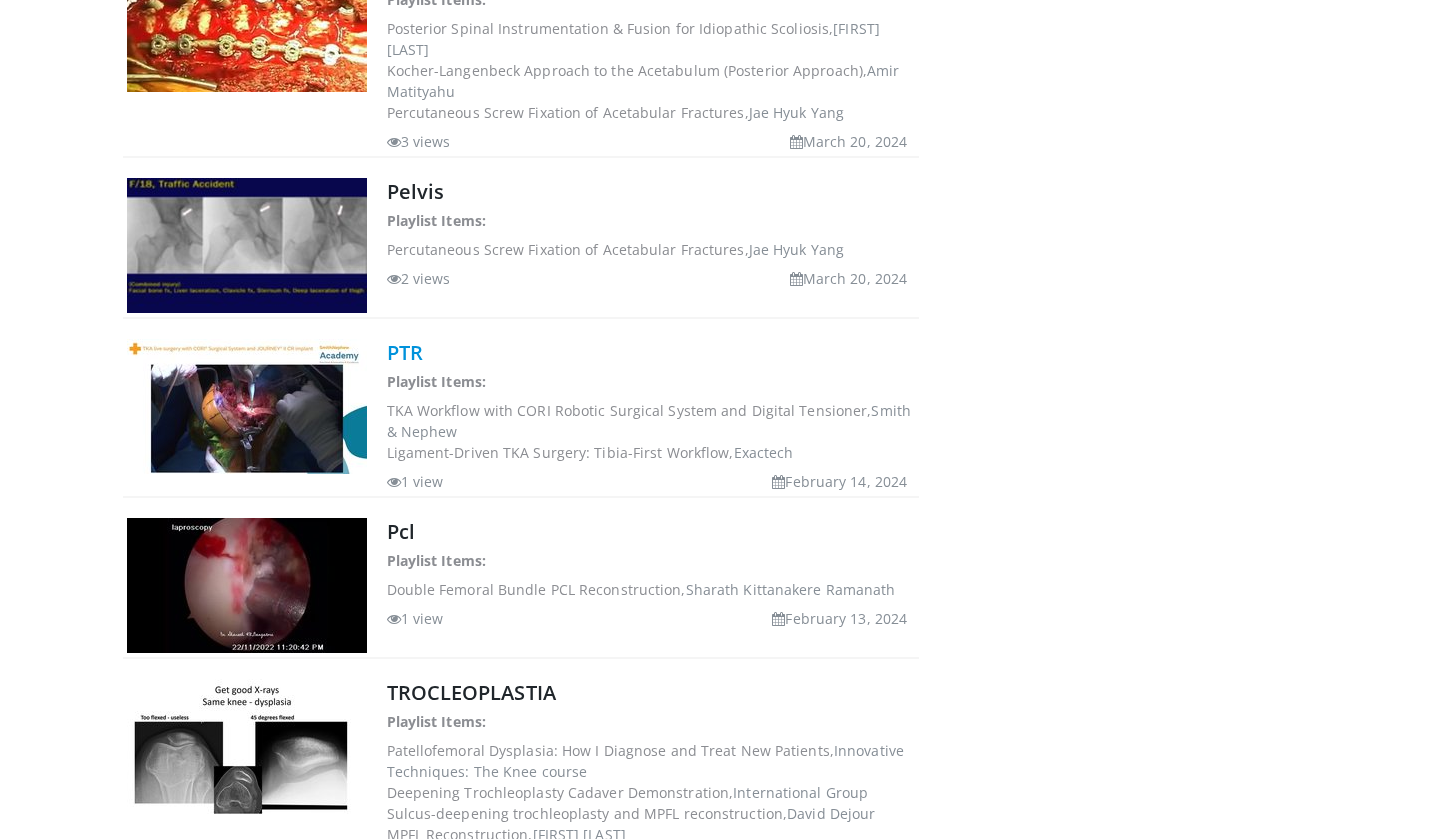 click on "PTR" at bounding box center (405, 352) 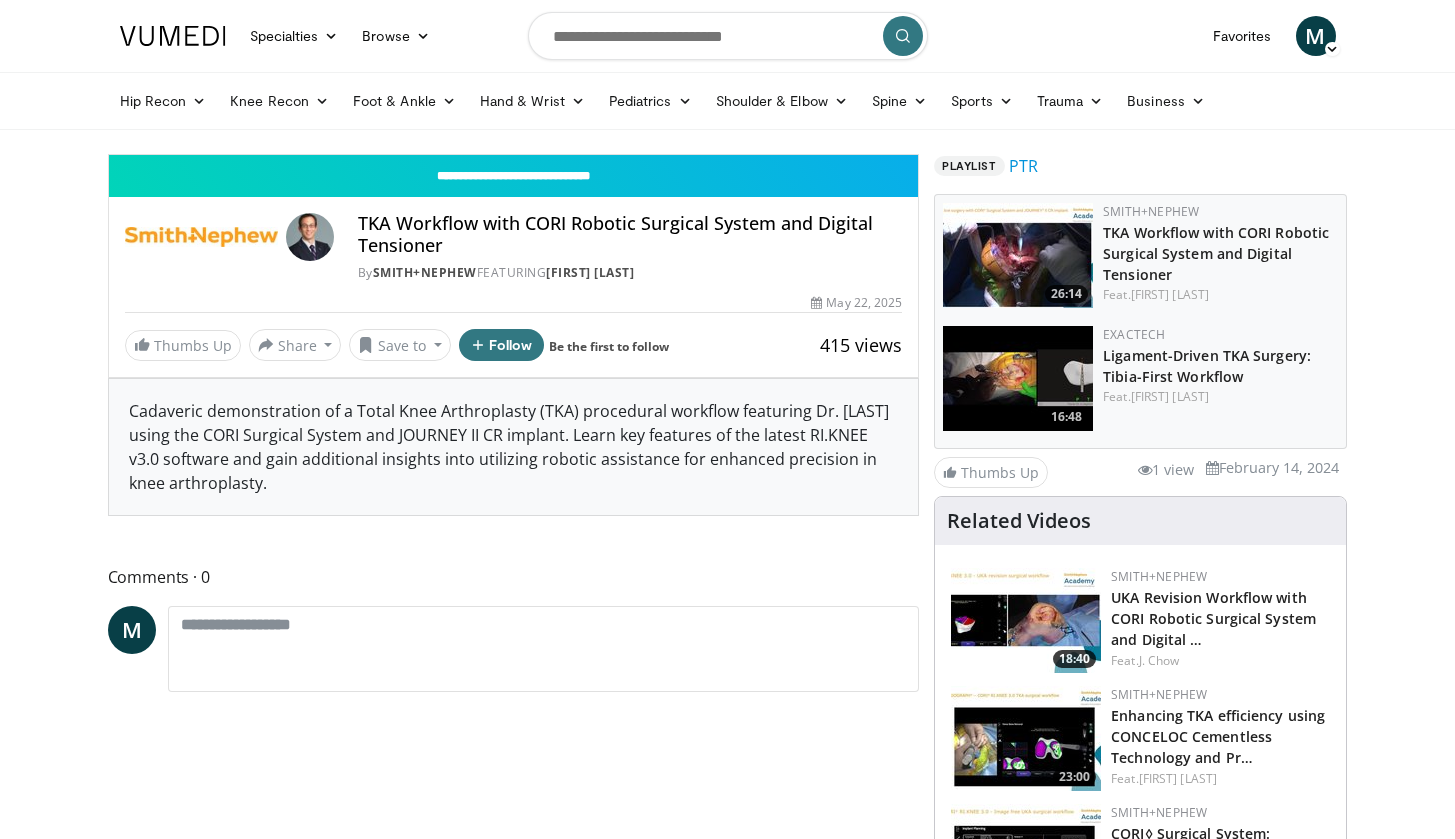 scroll, scrollTop: 0, scrollLeft: 0, axis: both 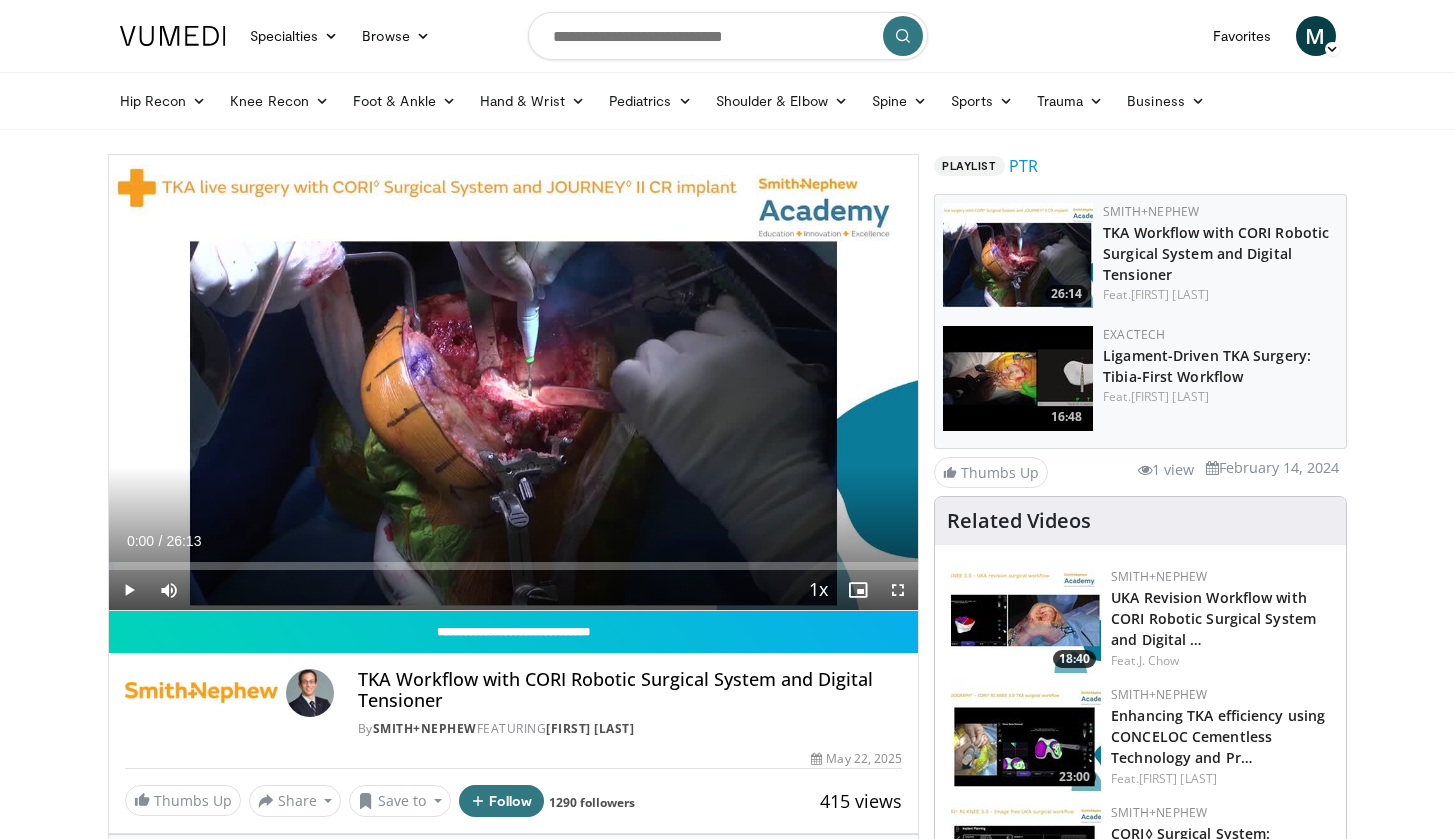 click at bounding box center (1018, 378) 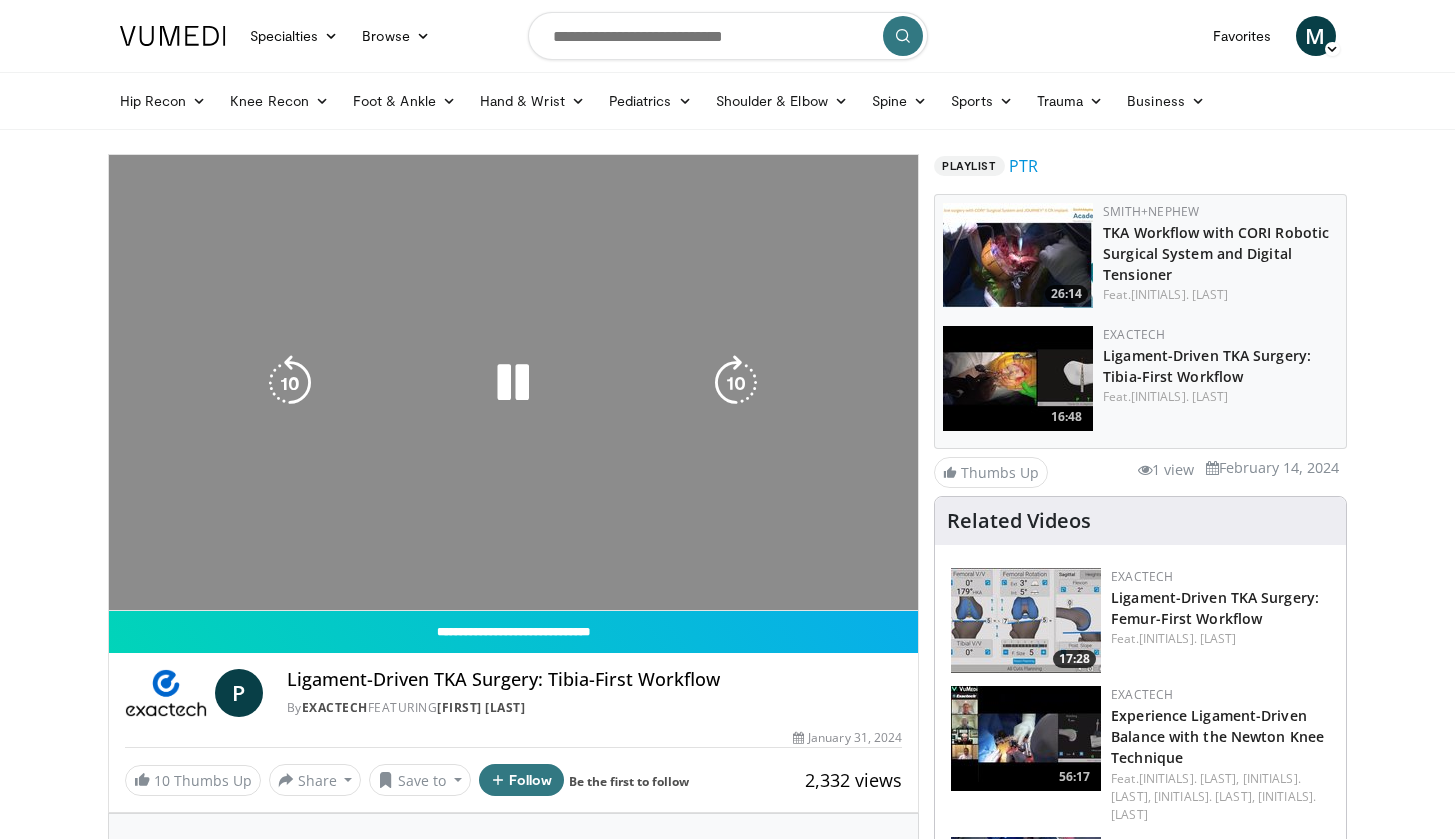 scroll, scrollTop: 0, scrollLeft: 0, axis: both 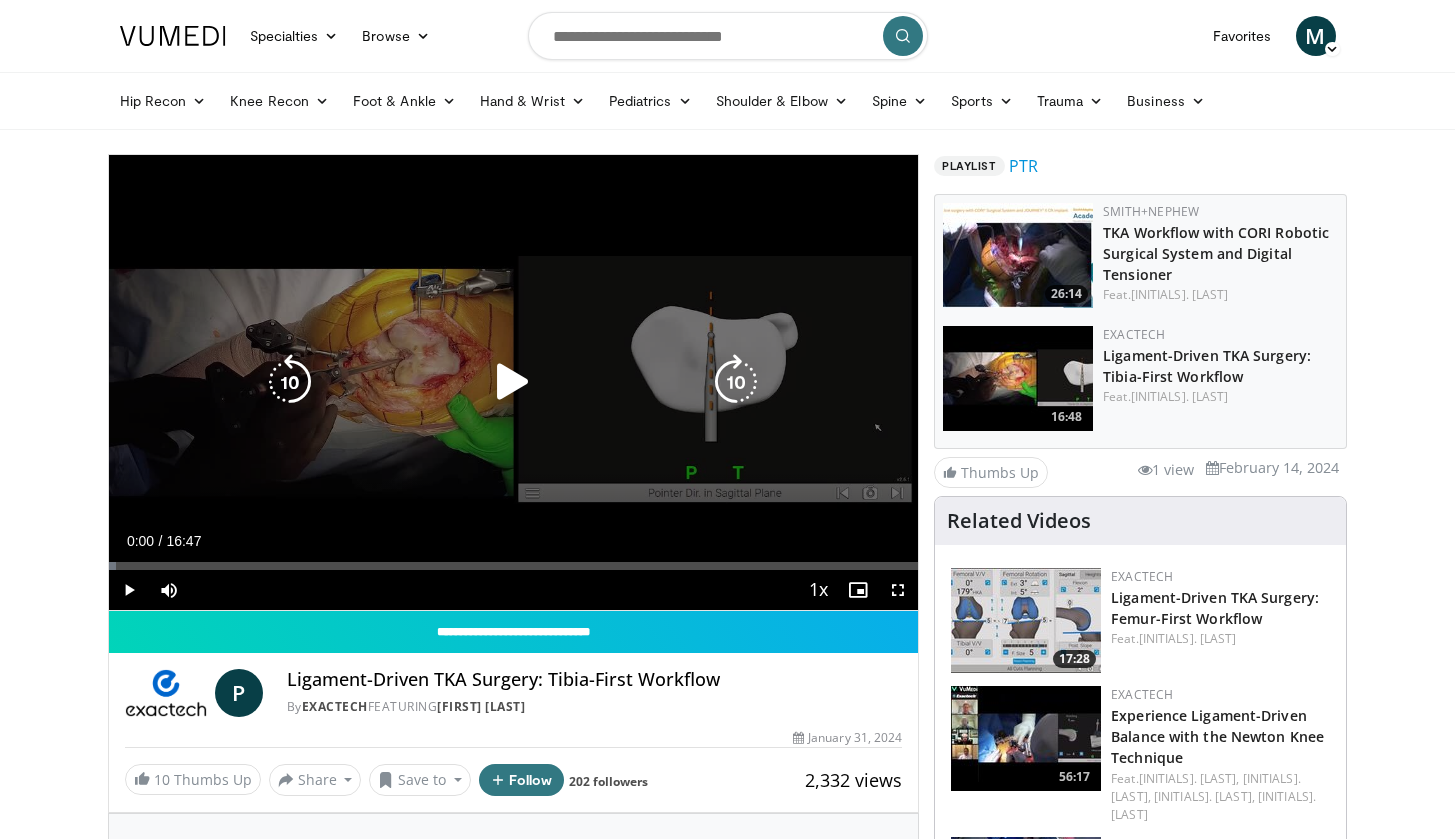 click at bounding box center [513, 382] 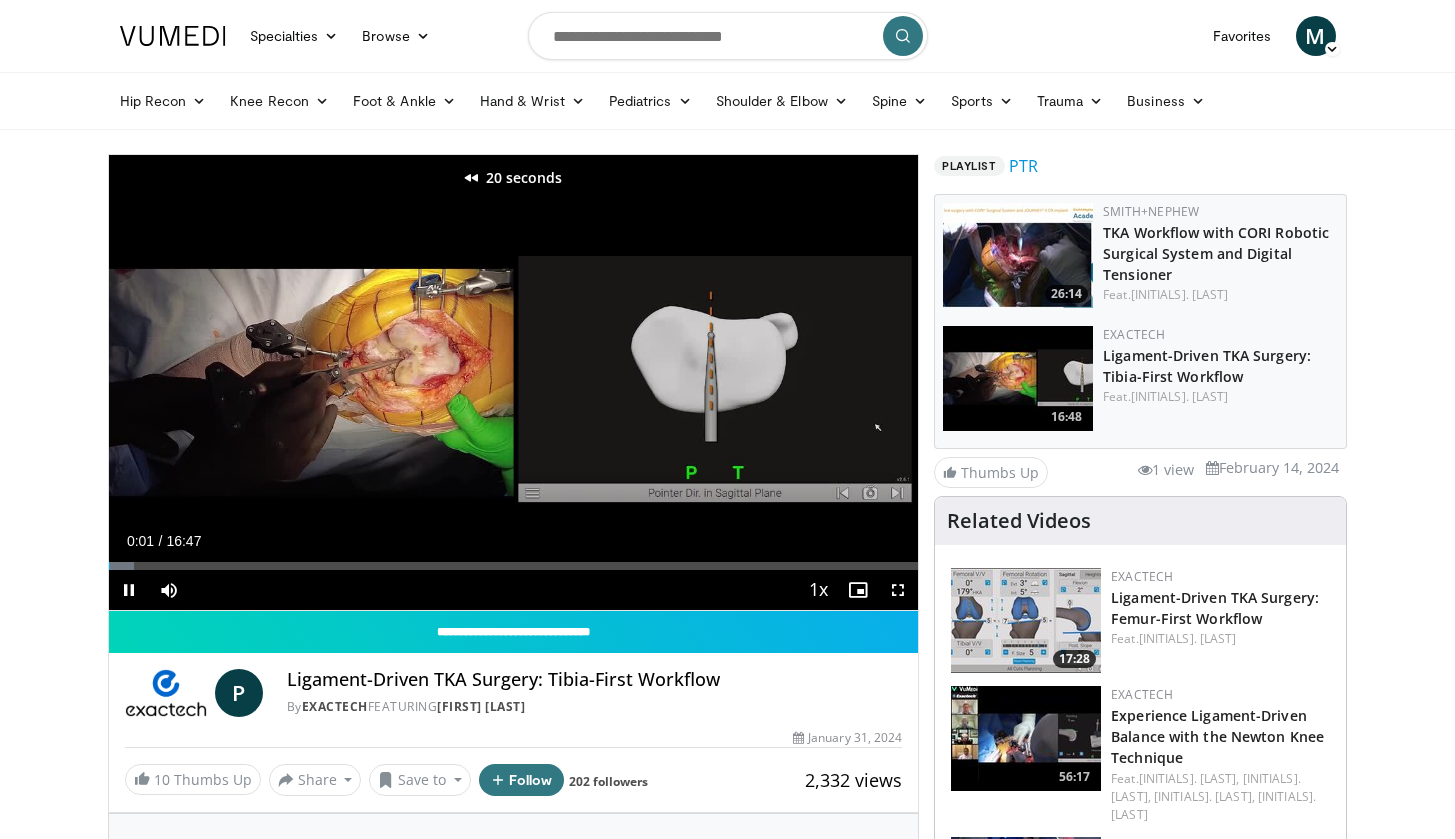 click at bounding box center (898, 590) 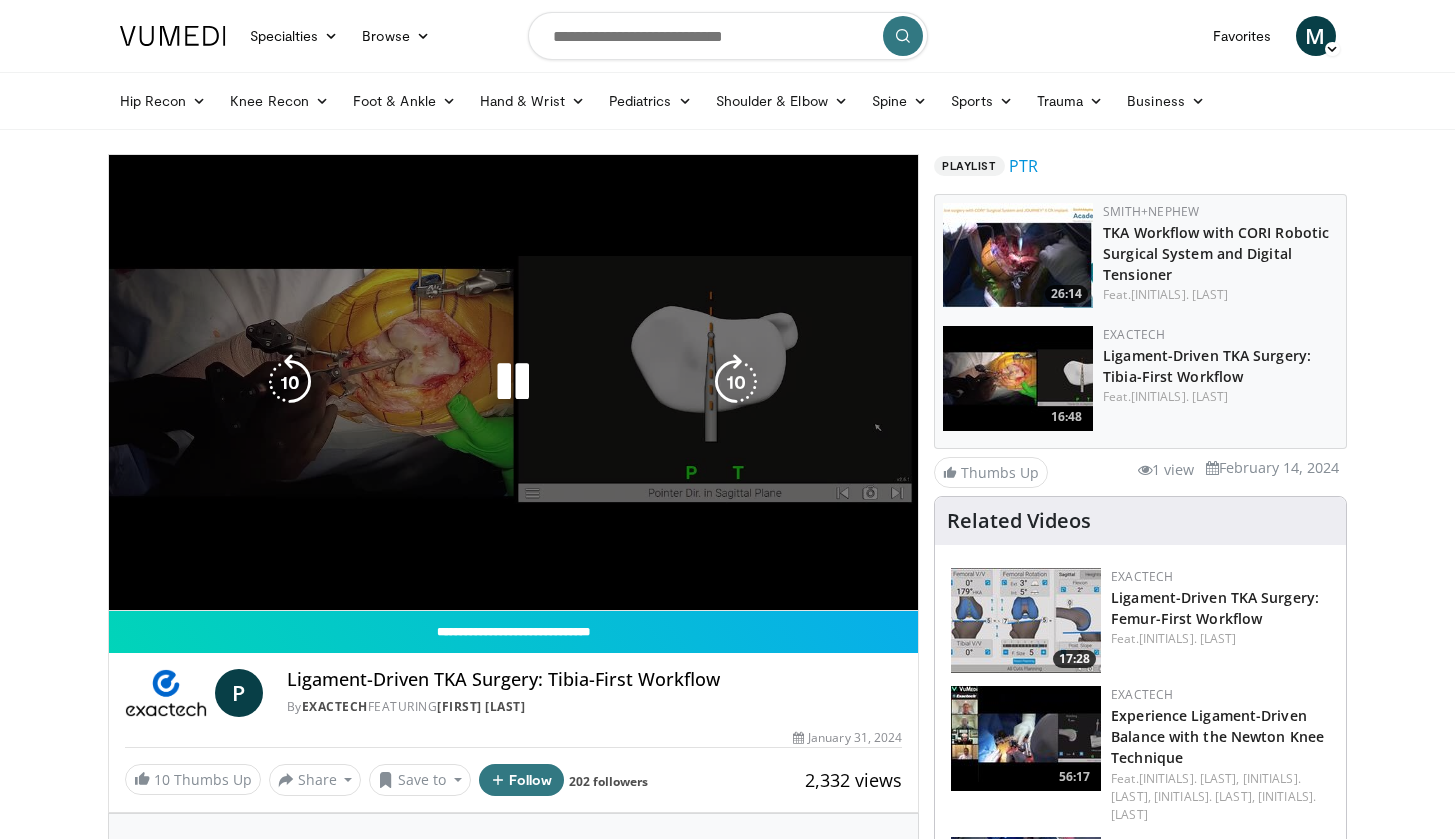 scroll, scrollTop: 0, scrollLeft: 0, axis: both 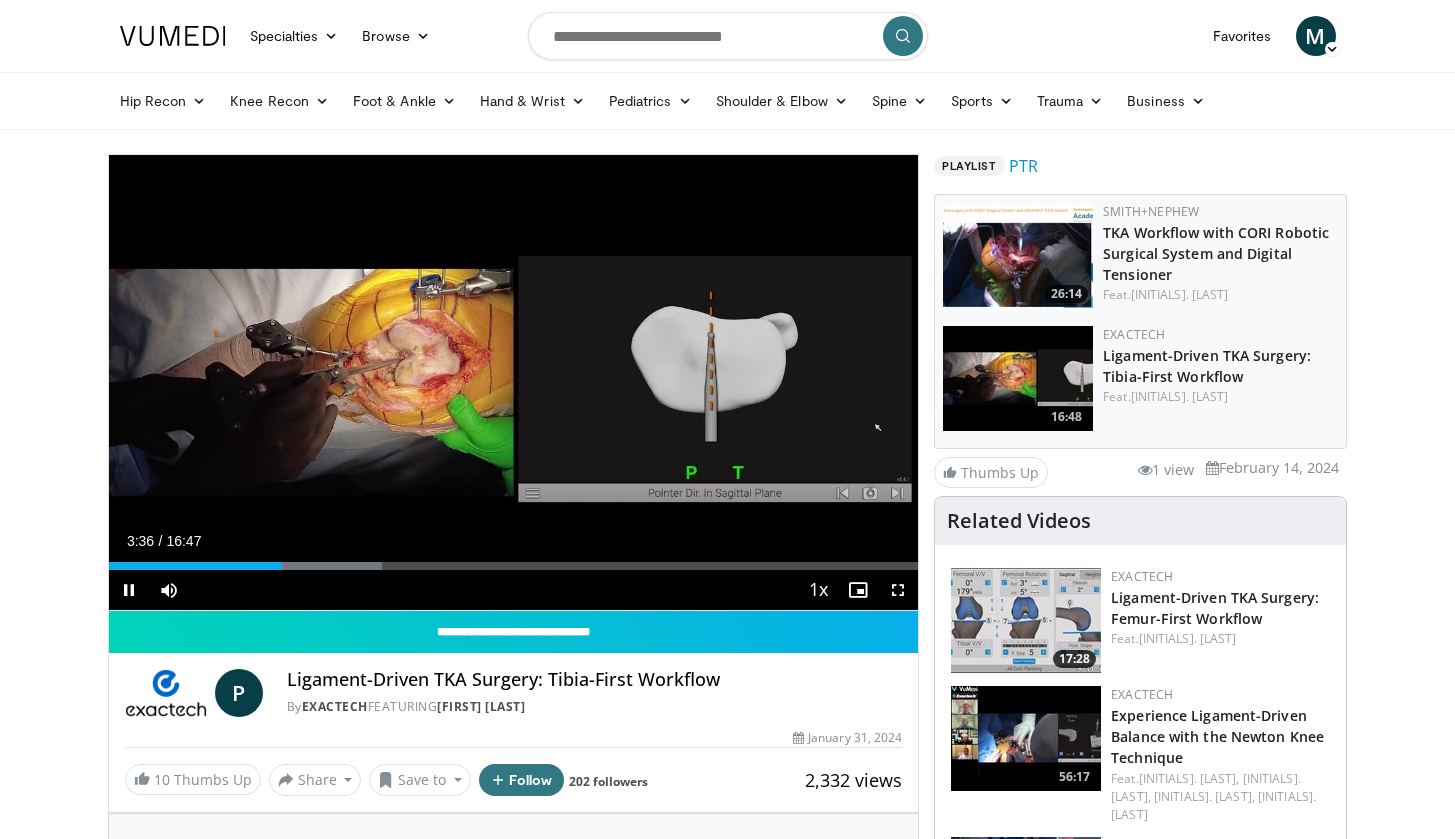 click at bounding box center [898, 590] 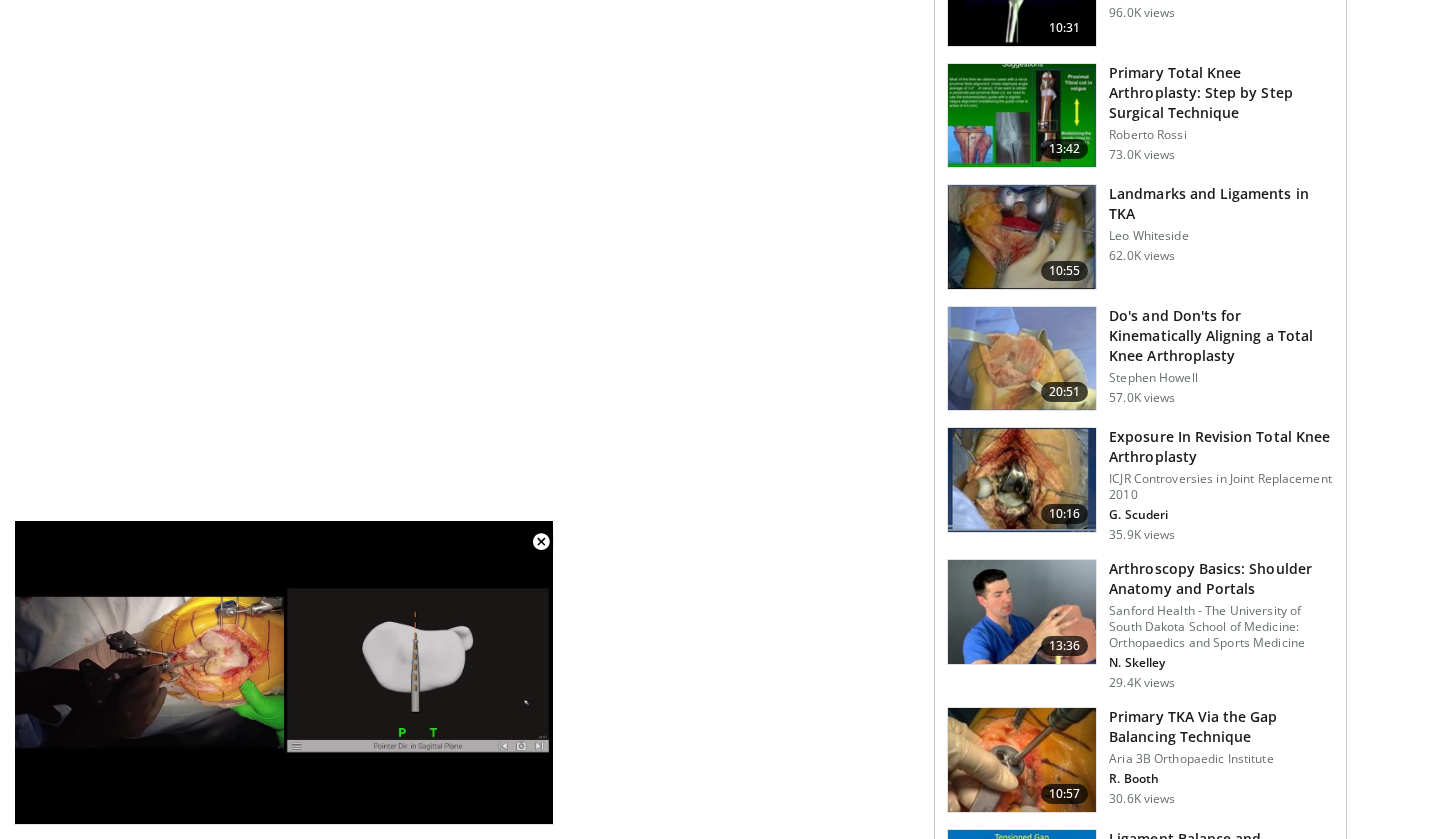scroll, scrollTop: 2116, scrollLeft: 0, axis: vertical 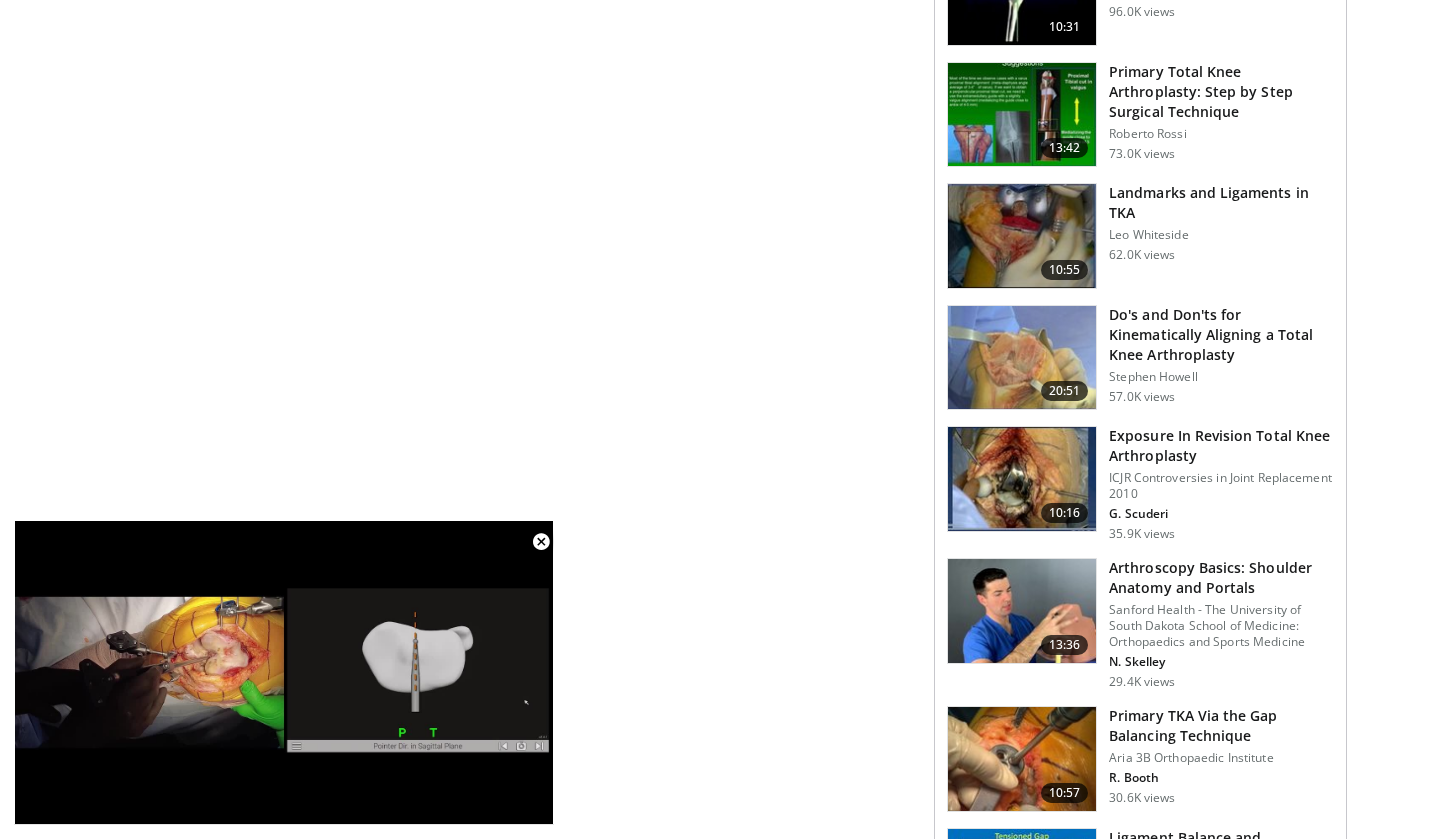 click at bounding box center [1022, 358] 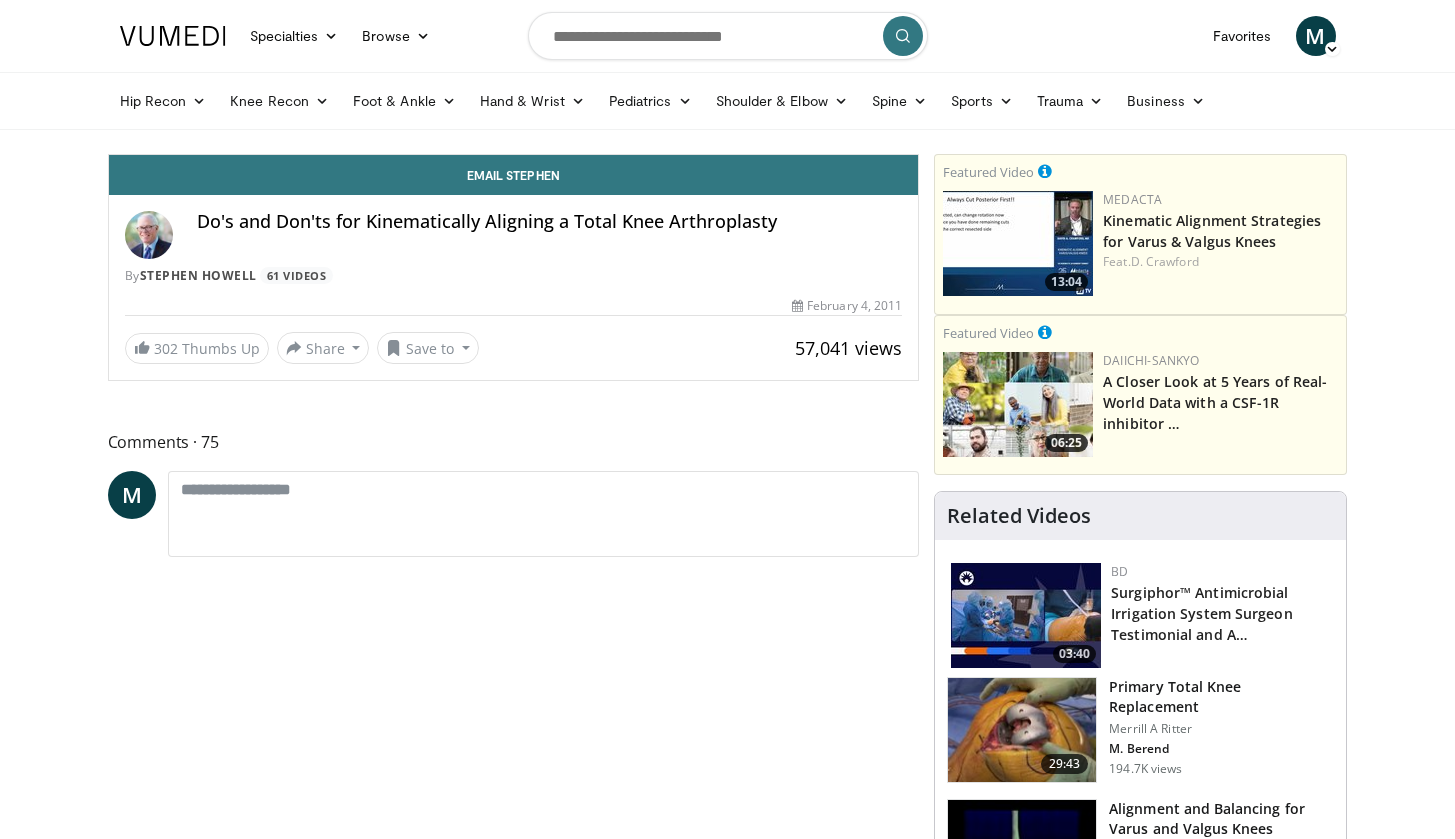 scroll, scrollTop: 0, scrollLeft: 0, axis: both 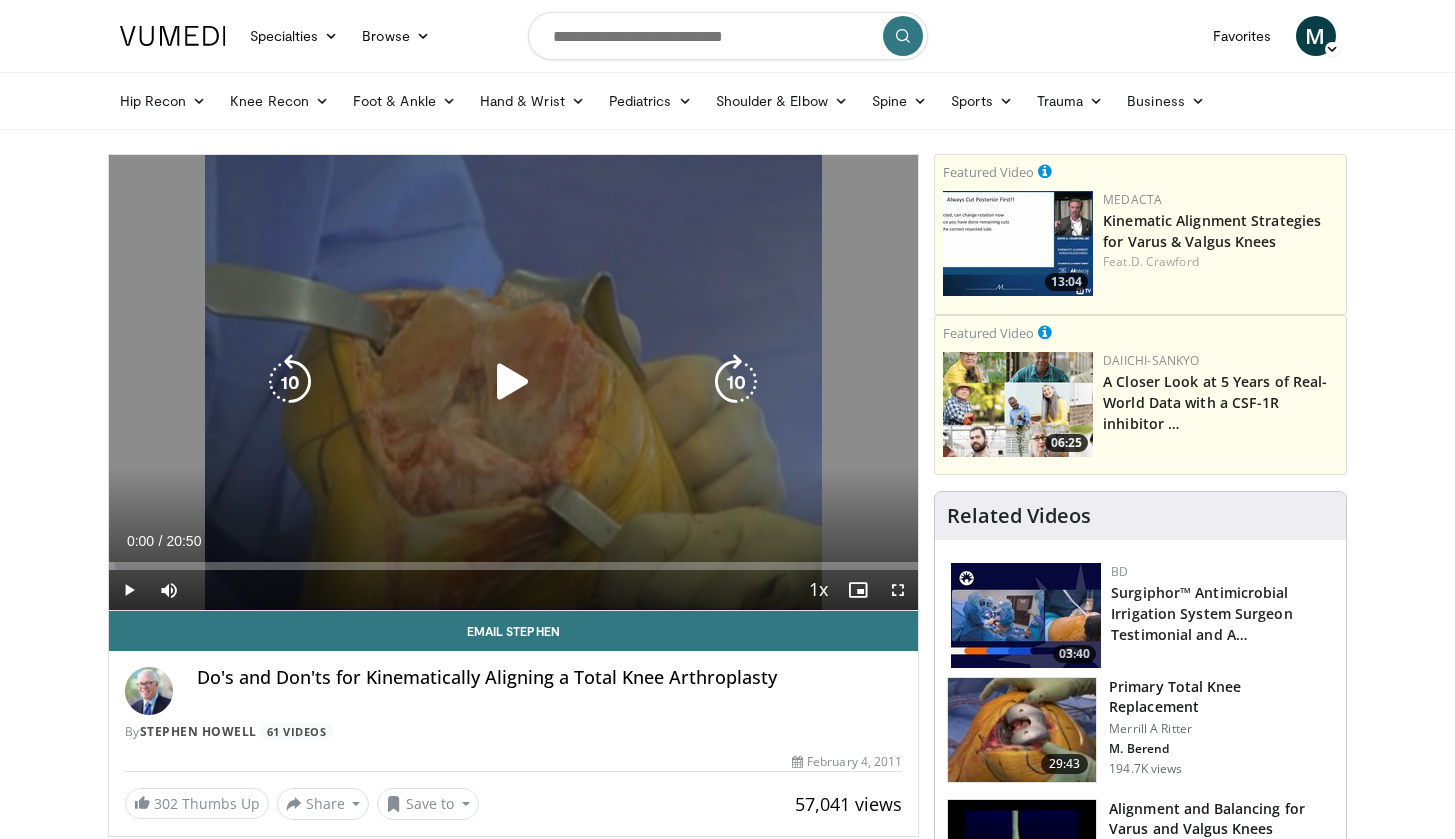 click at bounding box center (513, 382) 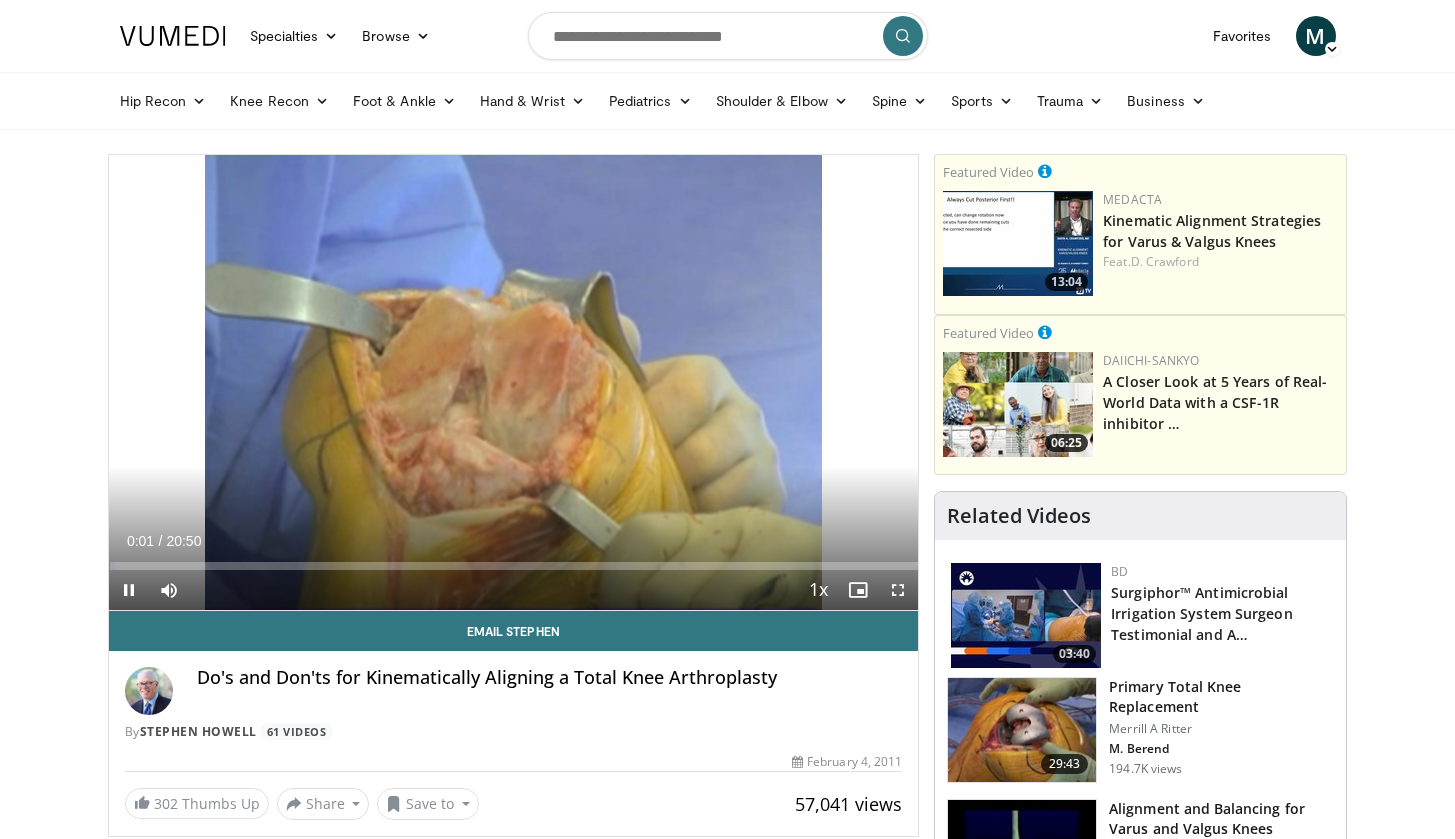 click at bounding box center [898, 590] 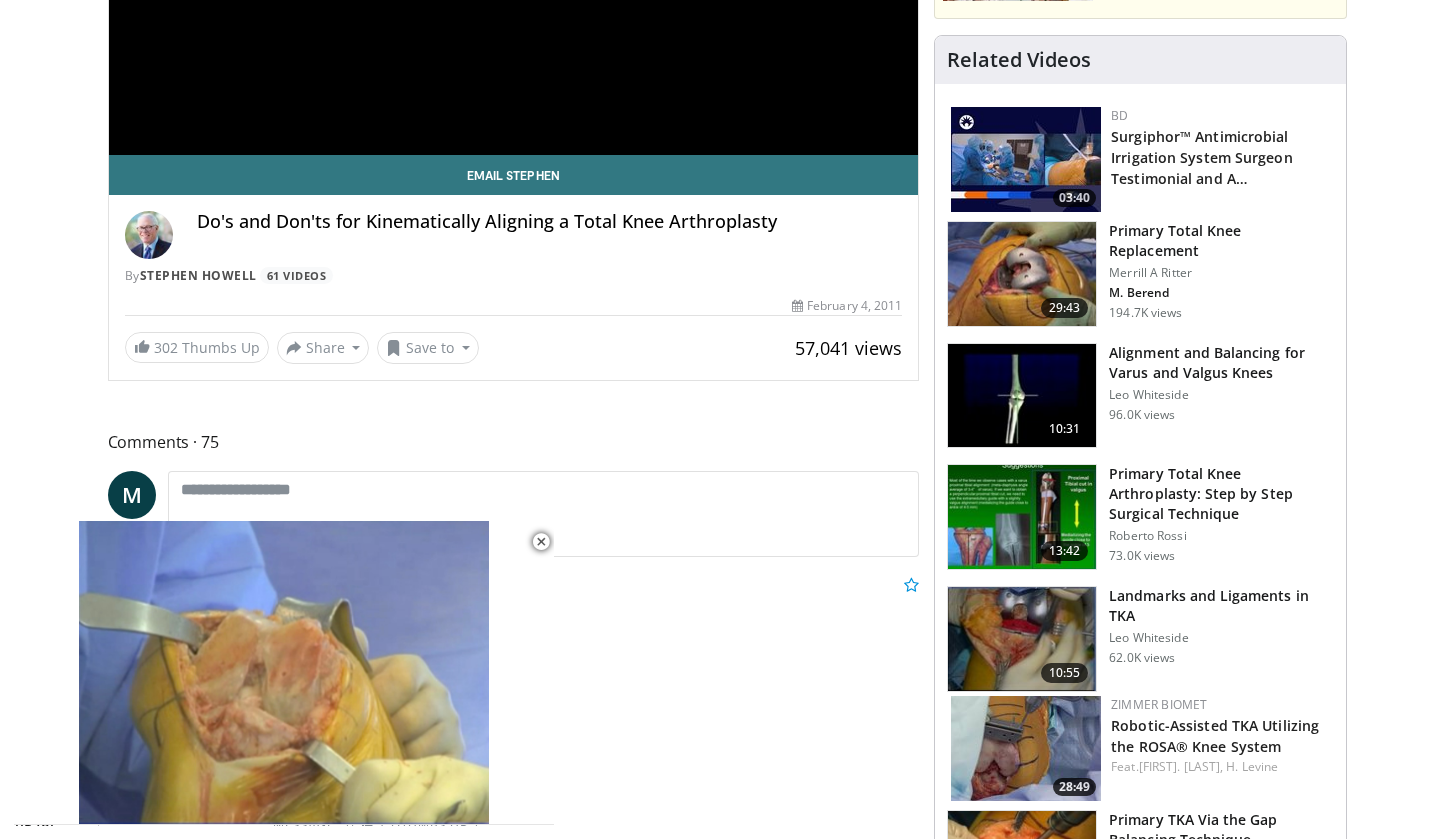 scroll, scrollTop: 466, scrollLeft: 0, axis: vertical 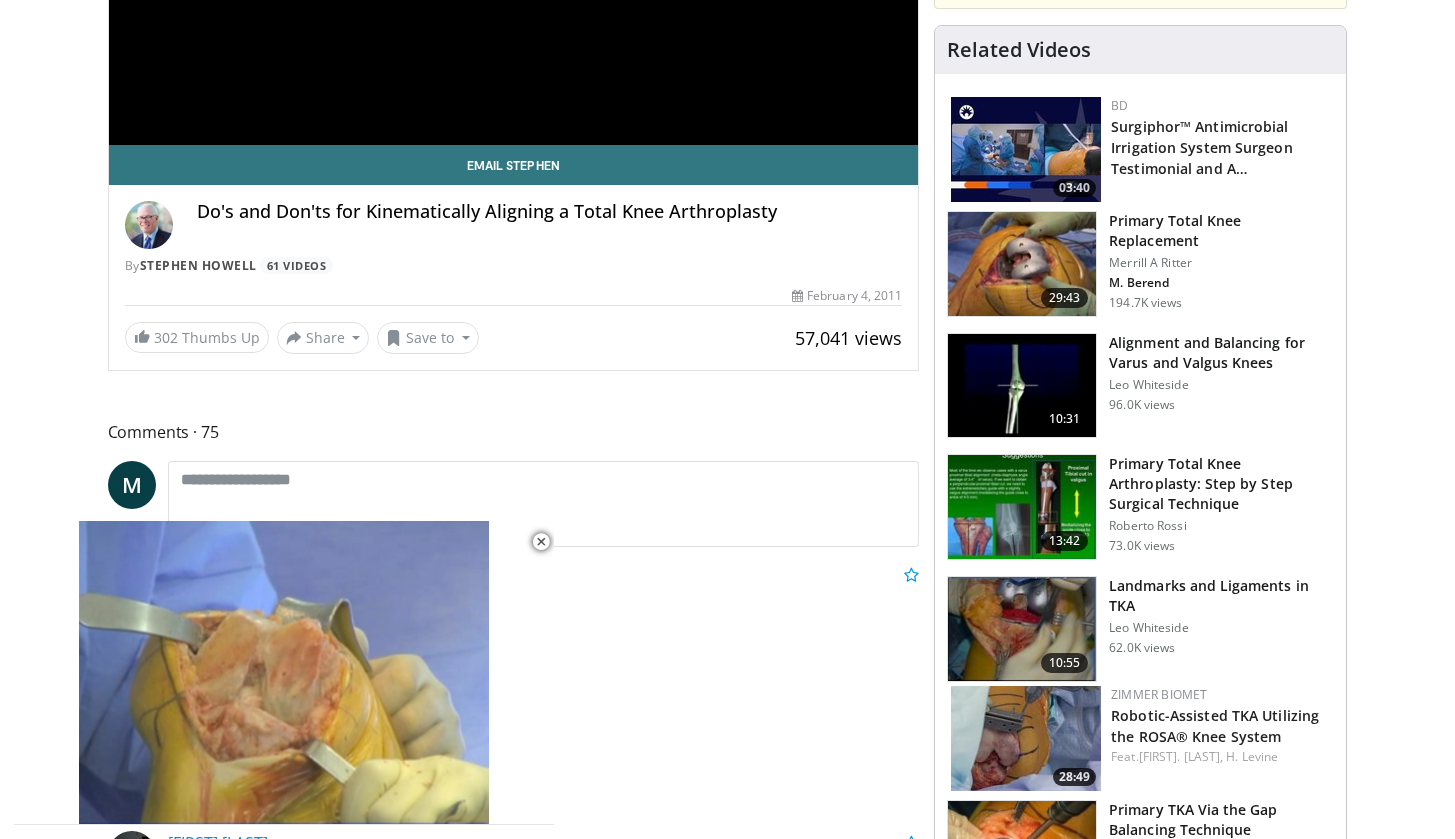 click on "Primary Total Knee Arthroplasty: Step by Step Surgical Technique" at bounding box center (1221, 484) 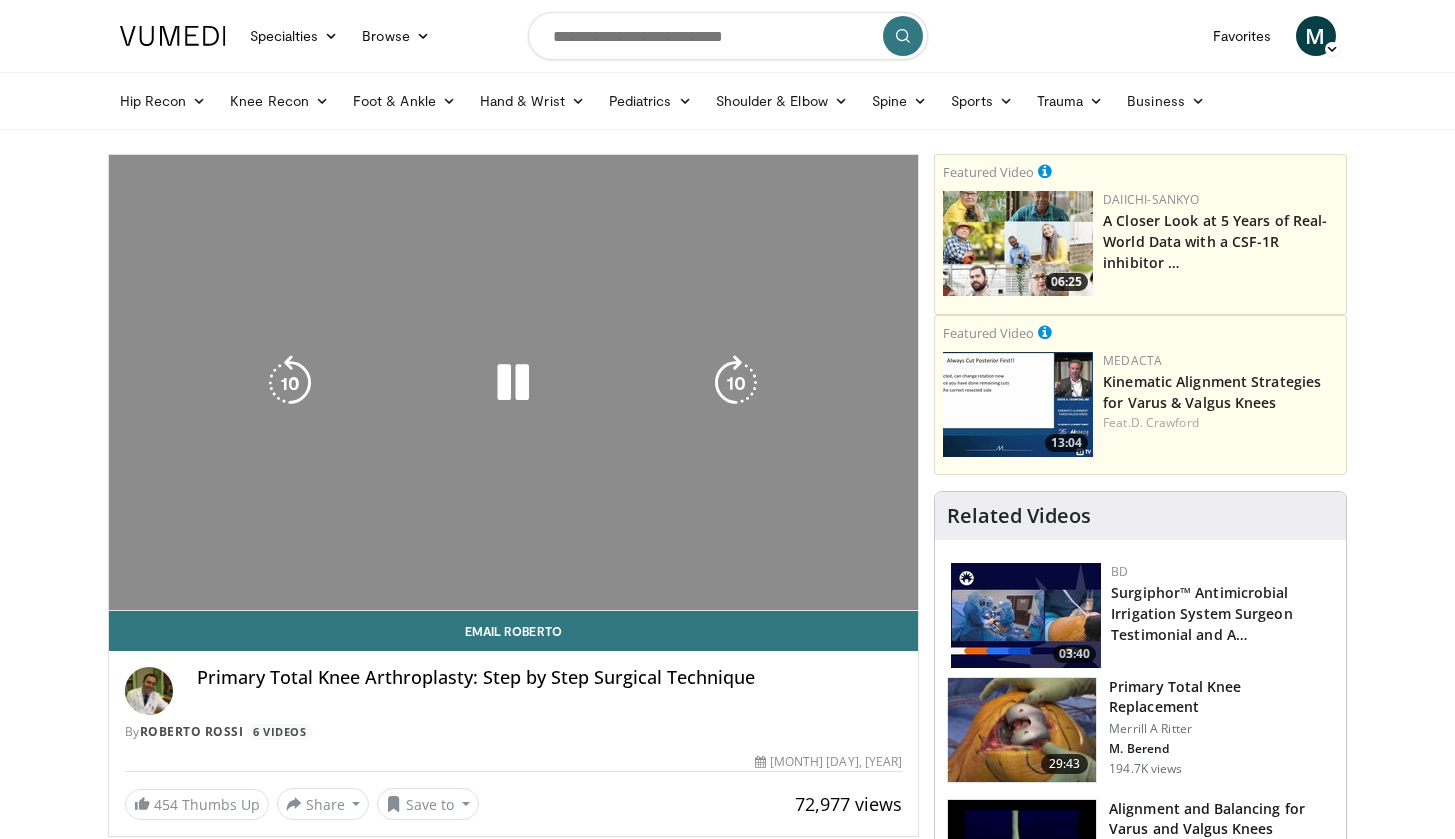 scroll, scrollTop: 0, scrollLeft: 0, axis: both 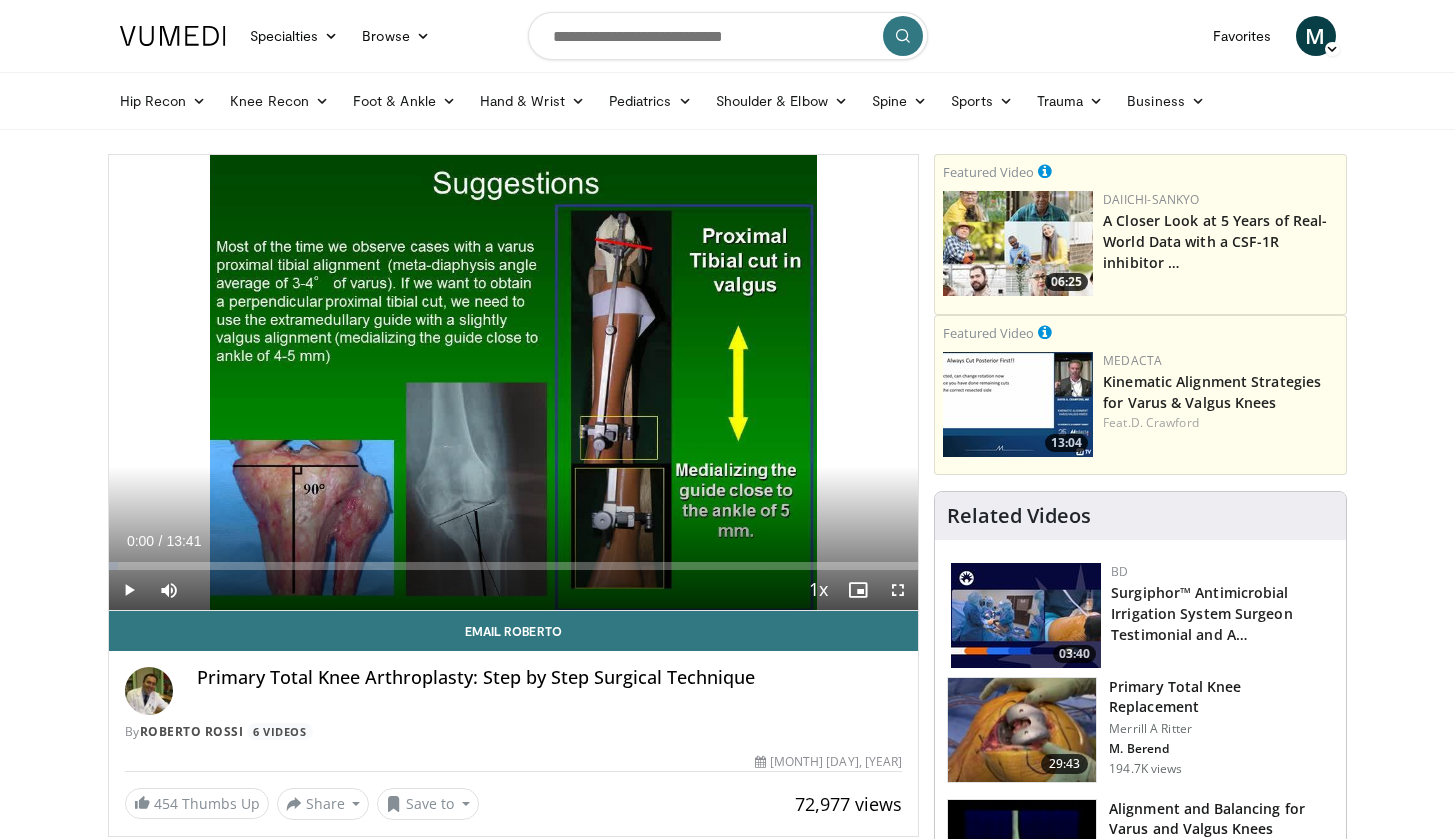 click at bounding box center (898, 590) 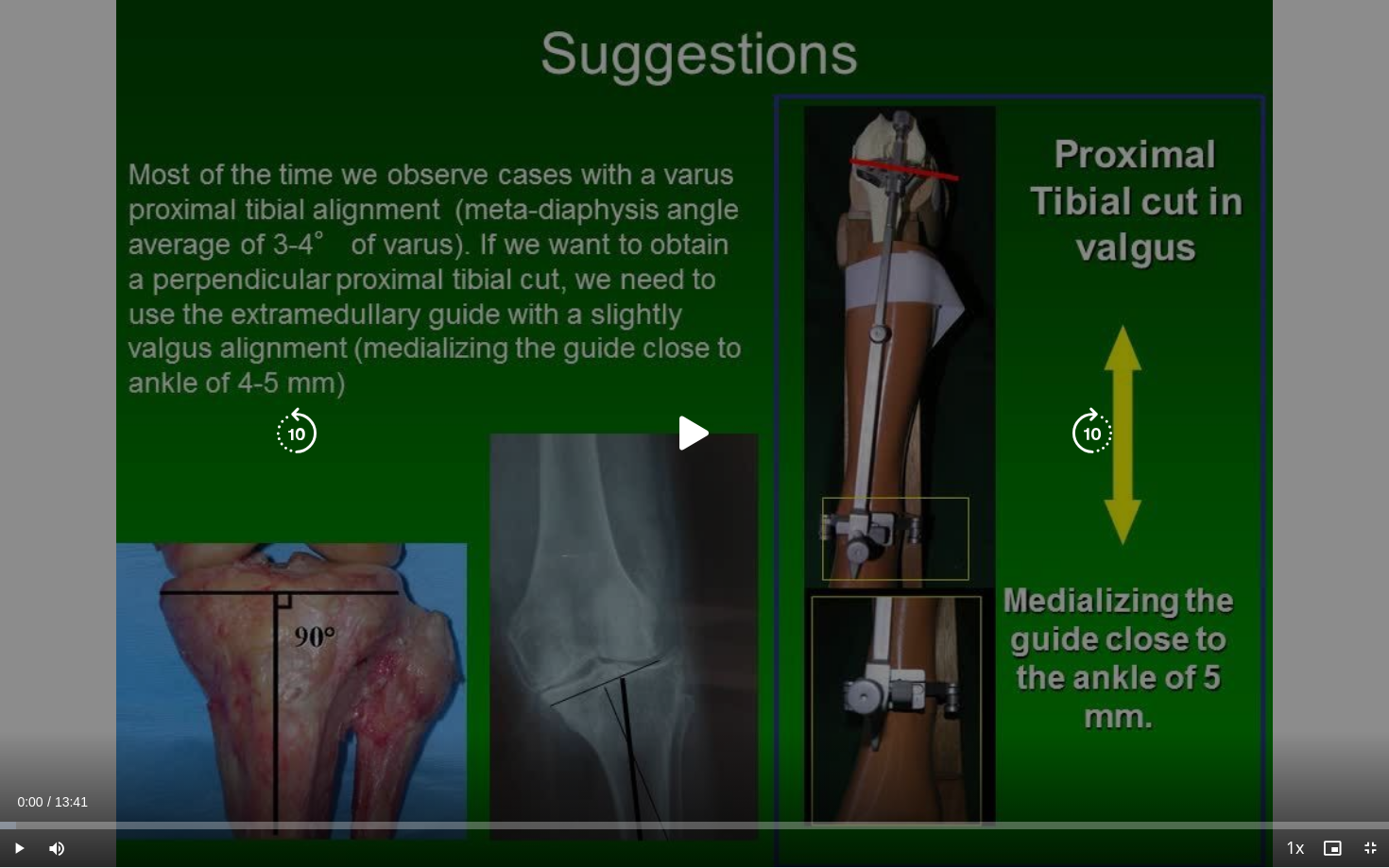 click at bounding box center [694, 434] 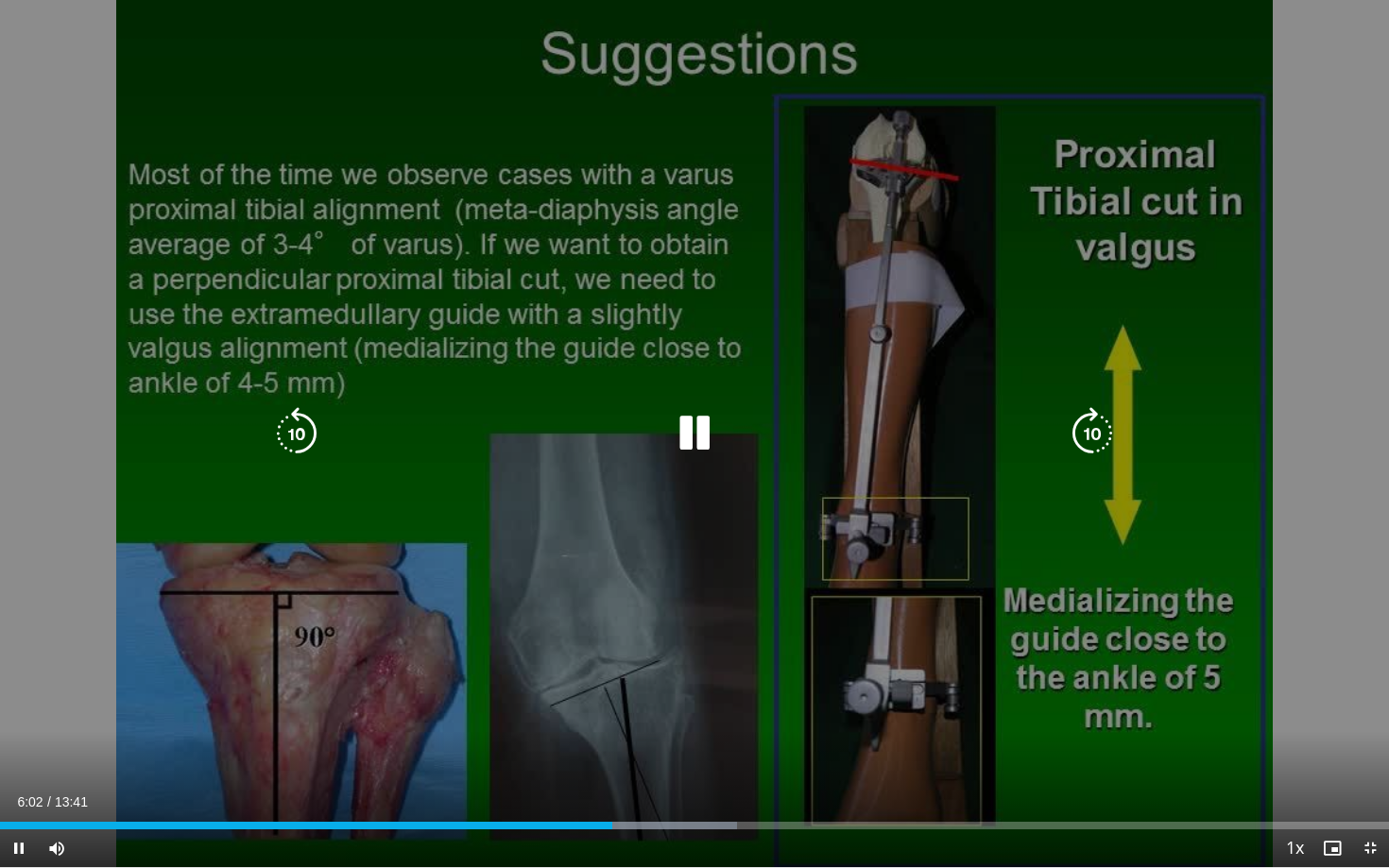 click at bounding box center (297, 434) 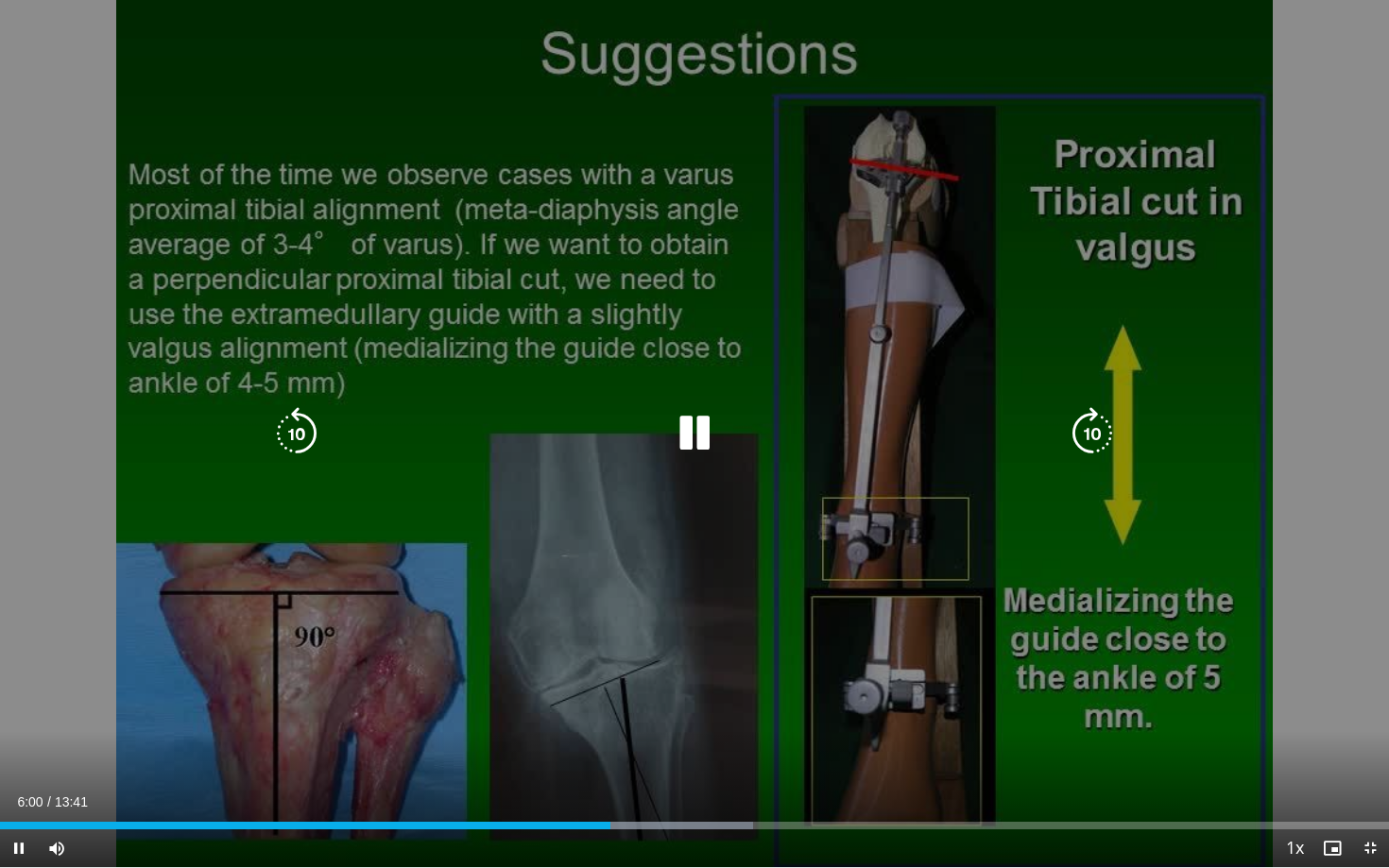 click at bounding box center [297, 434] 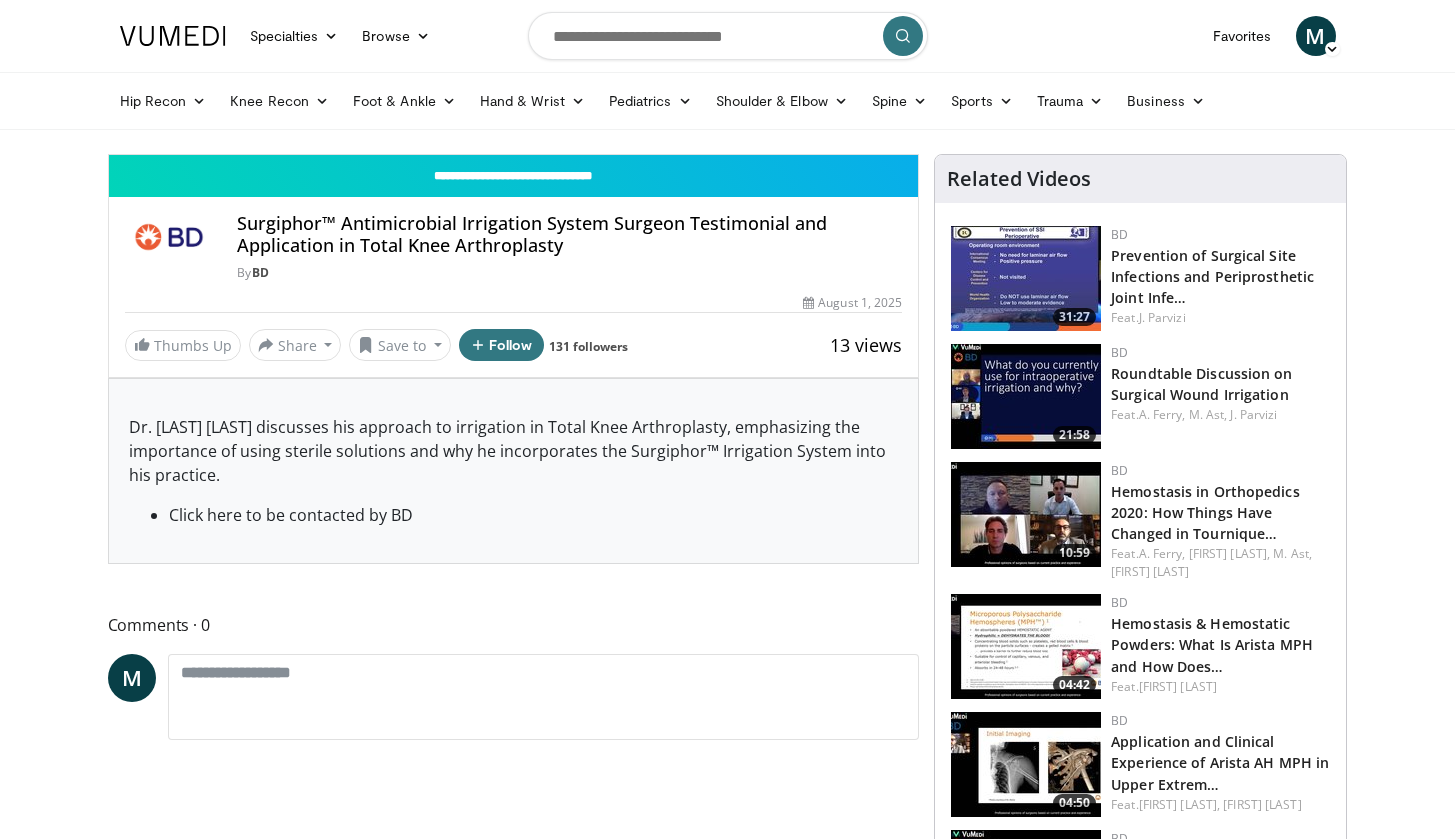 scroll, scrollTop: 0, scrollLeft: 0, axis: both 